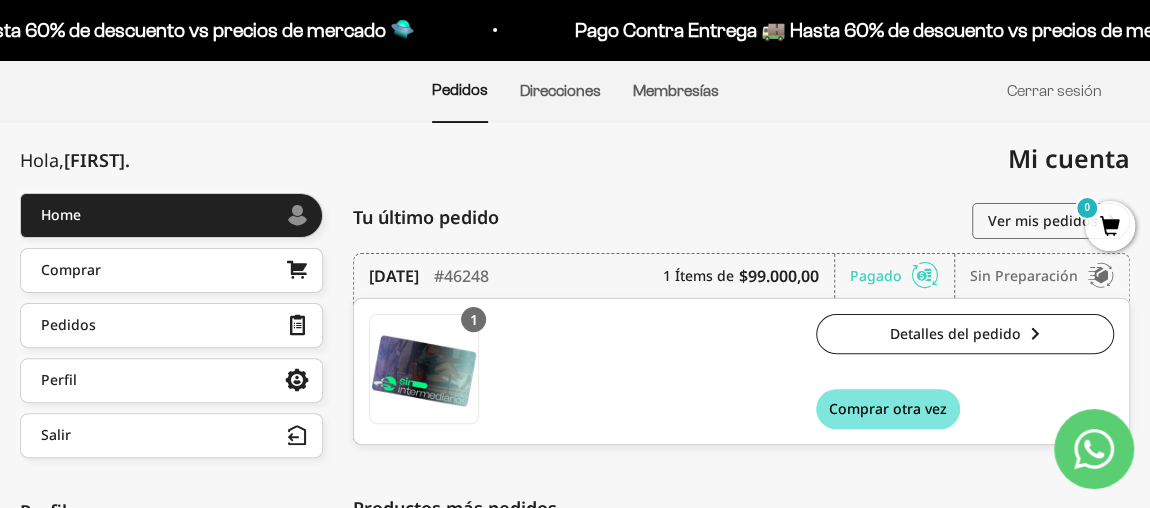 scroll, scrollTop: 59, scrollLeft: 0, axis: vertical 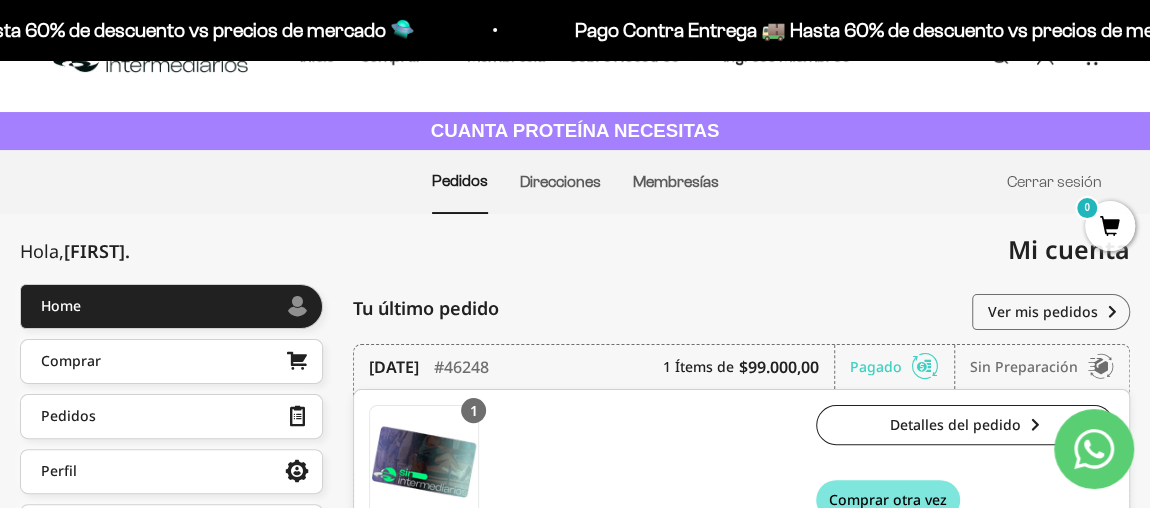 click on "Membresías" at bounding box center [676, 182] 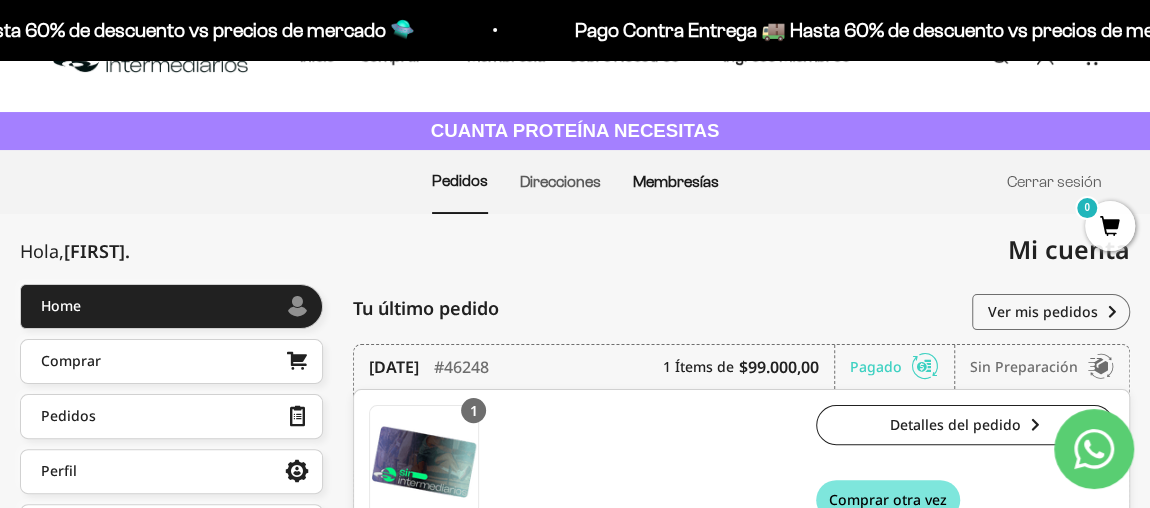 click on "Membresías" at bounding box center (676, 181) 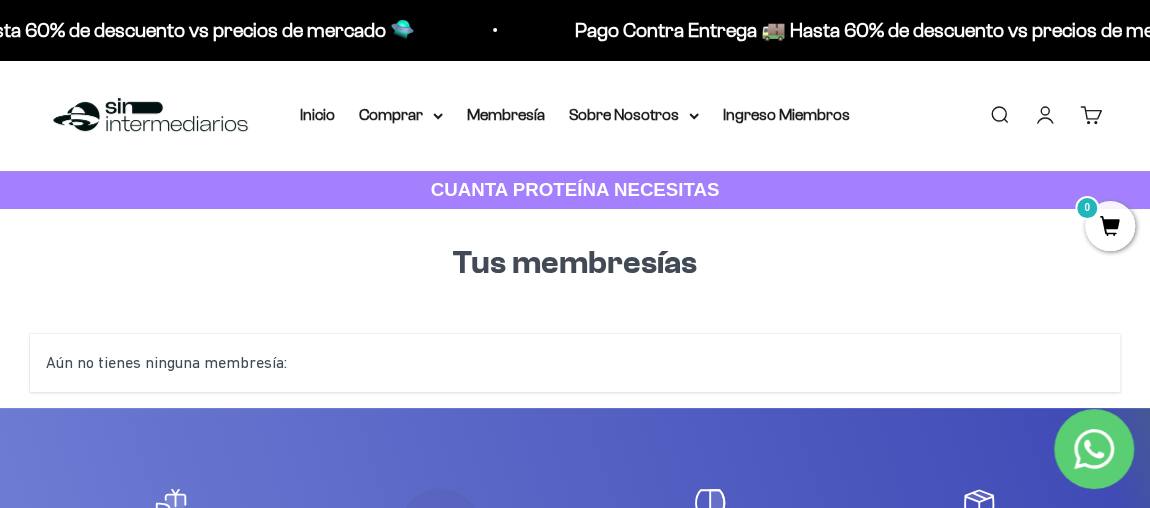 scroll, scrollTop: 90, scrollLeft: 0, axis: vertical 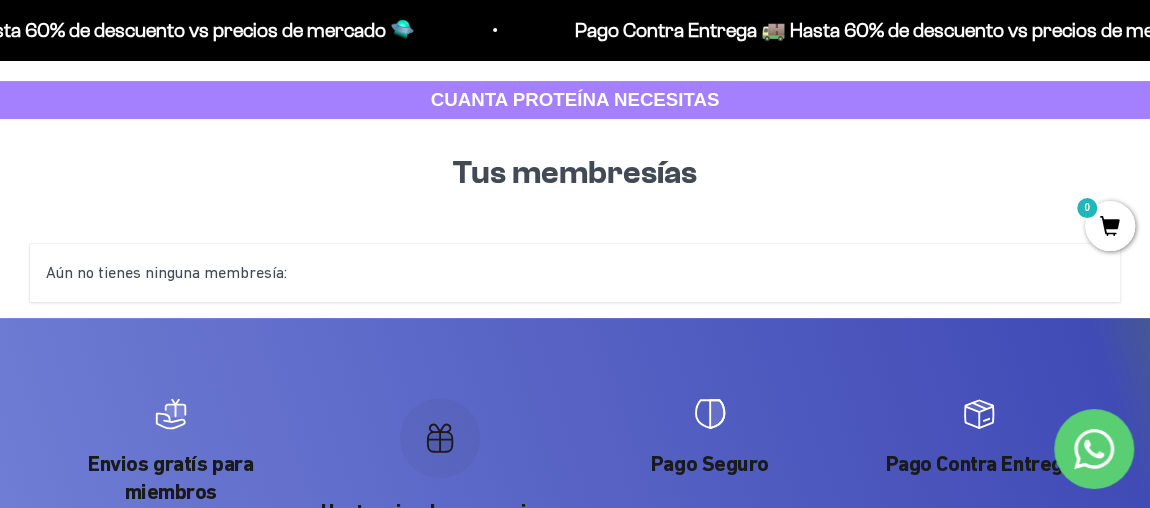 click on "Aún no tienes ninguna membresía:" at bounding box center (575, 273) 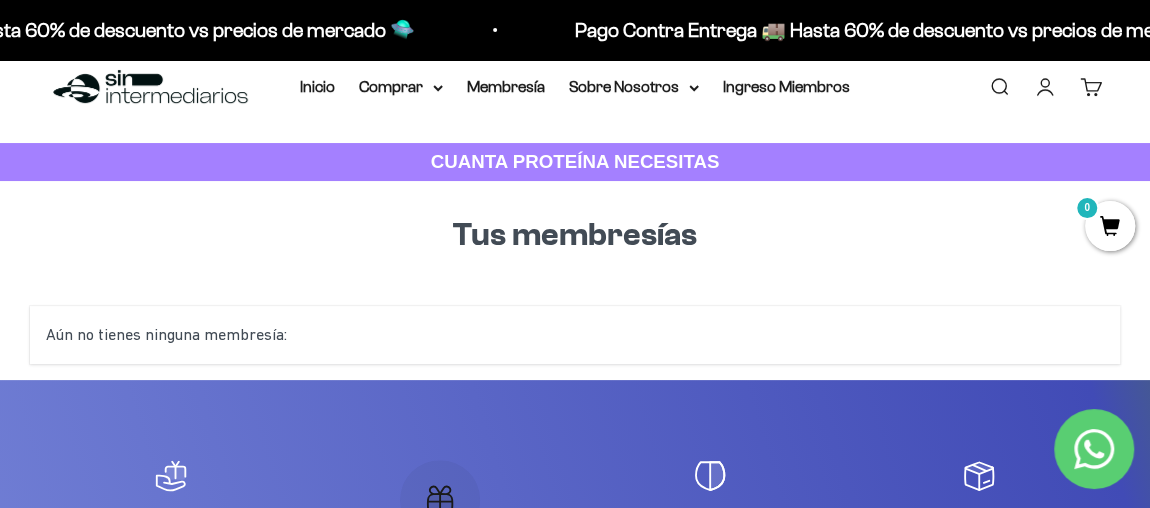 scroll, scrollTop: 0, scrollLeft: 0, axis: both 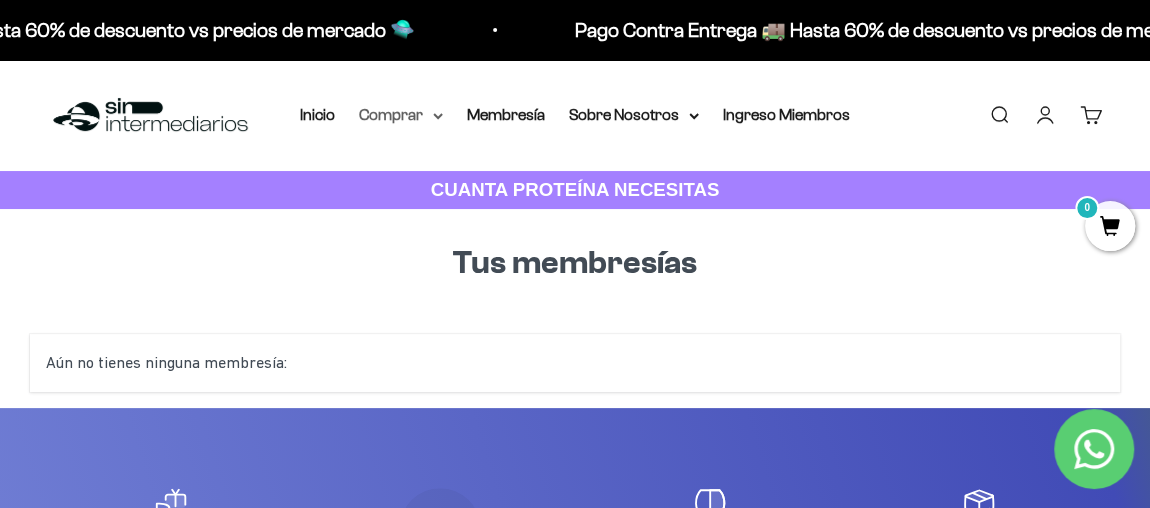 click on "Comprar" at bounding box center [401, 115] 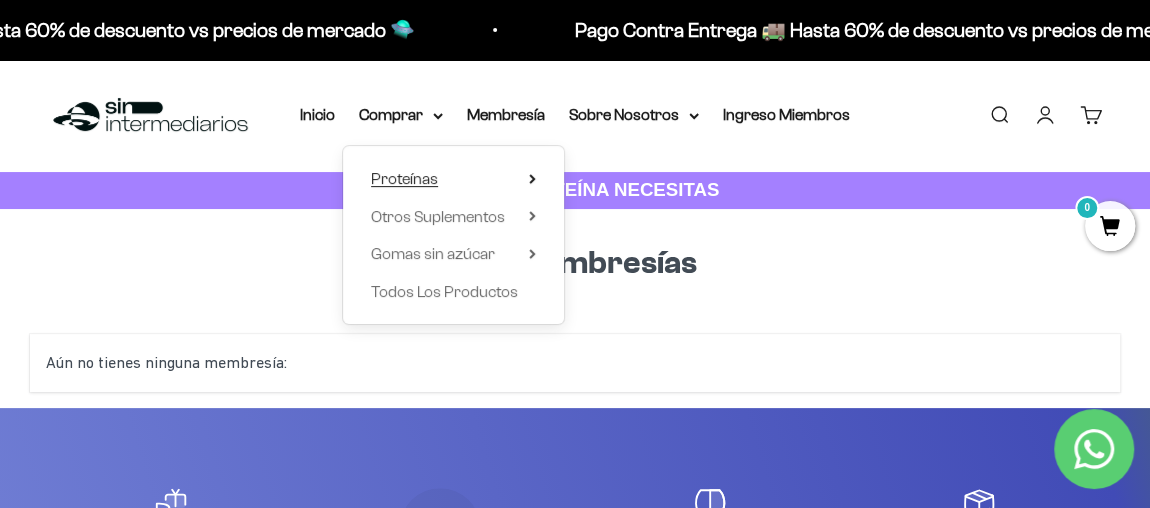 click on "Proteínas" at bounding box center (404, 178) 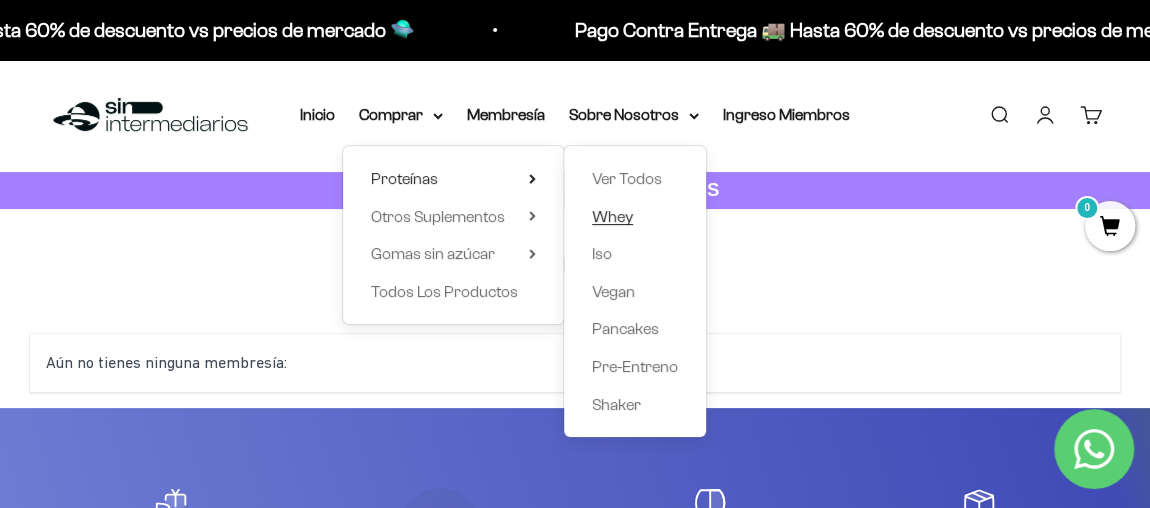 click on "Whey" at bounding box center [612, 216] 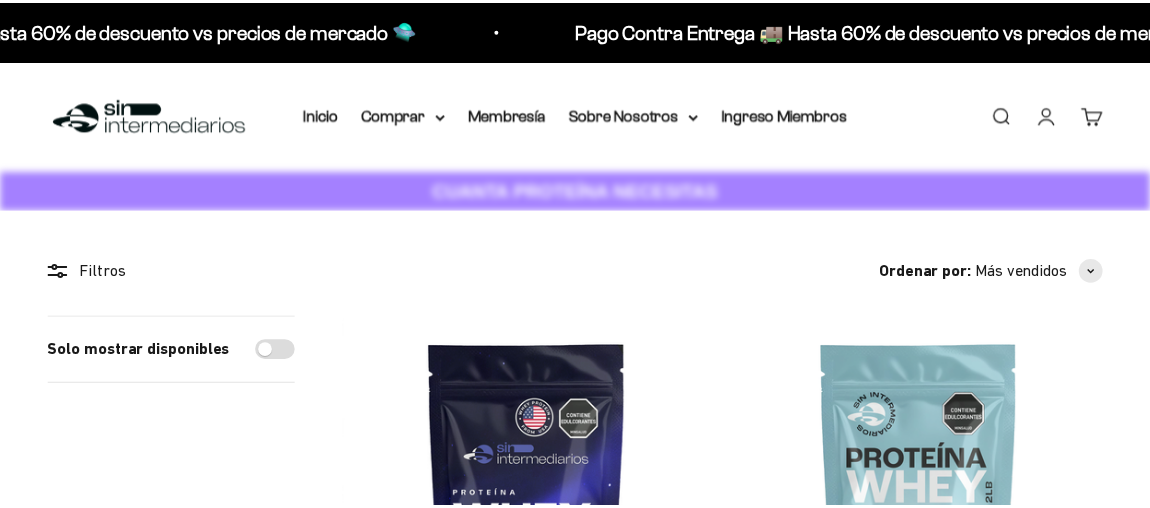scroll, scrollTop: 0, scrollLeft: 0, axis: both 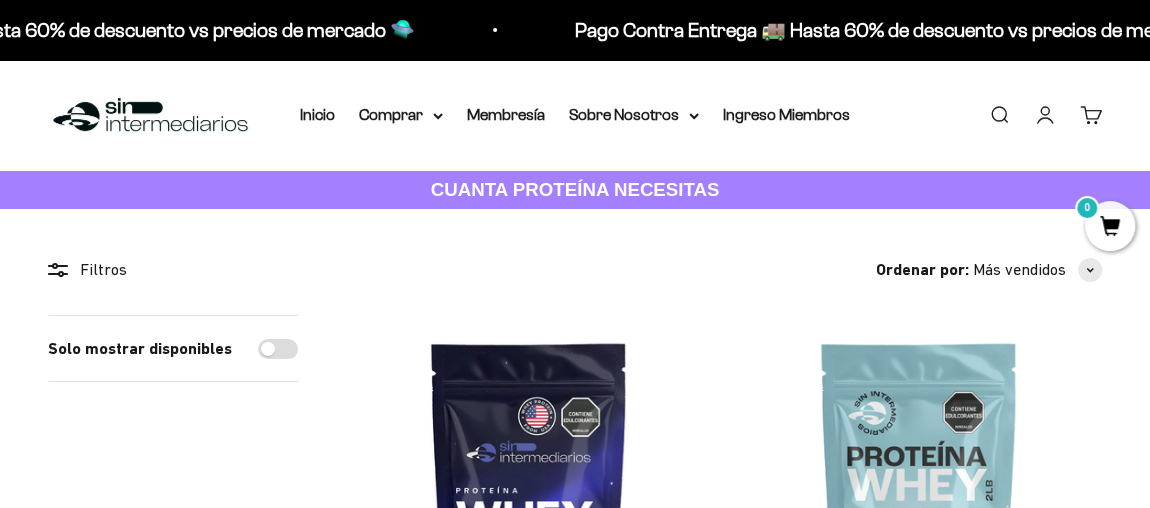 click on "Cuenta" at bounding box center (1045, 115) 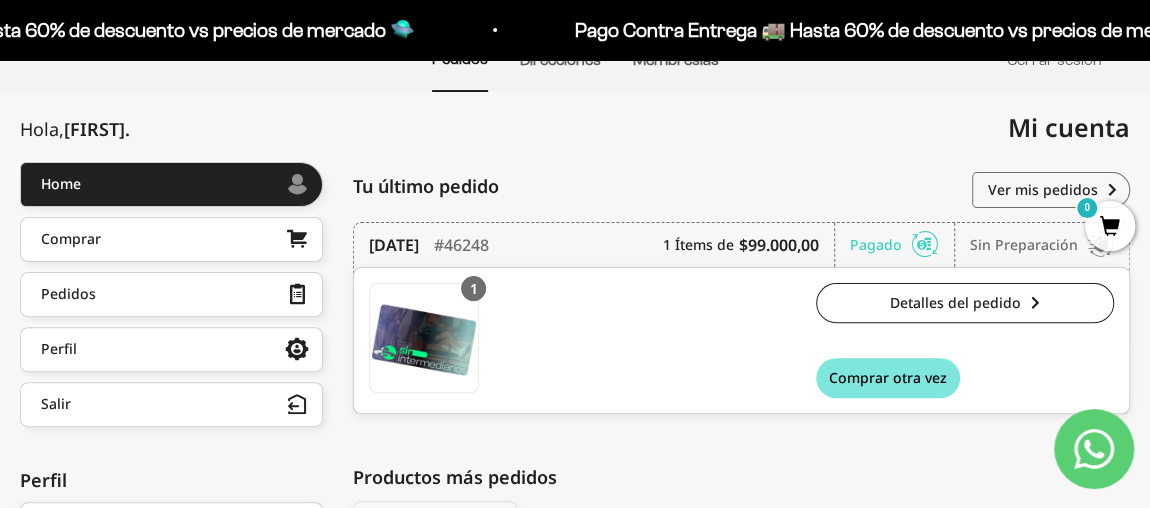 scroll, scrollTop: 181, scrollLeft: 0, axis: vertical 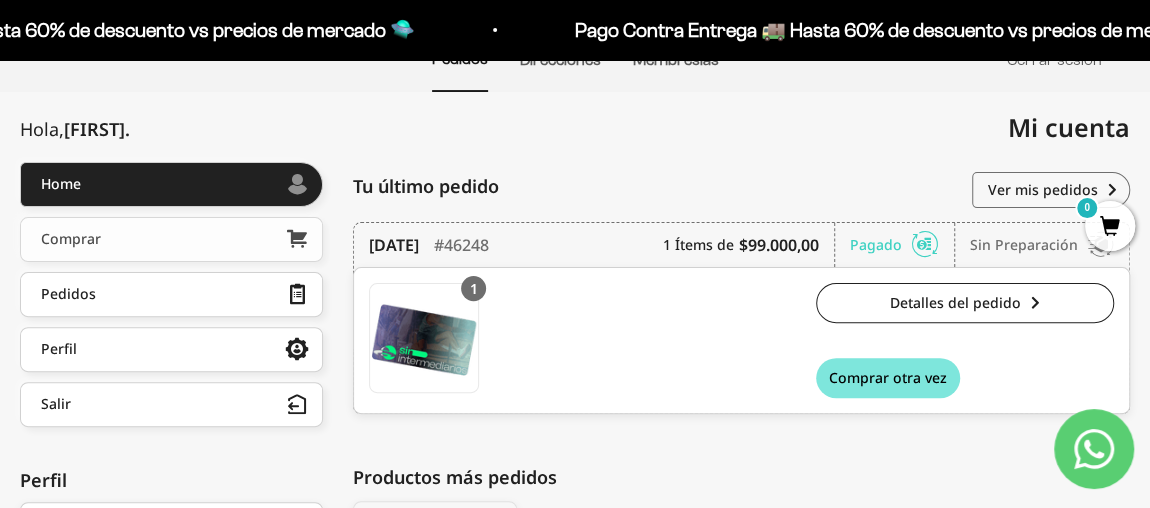 click on "Comprar" at bounding box center (71, 239) 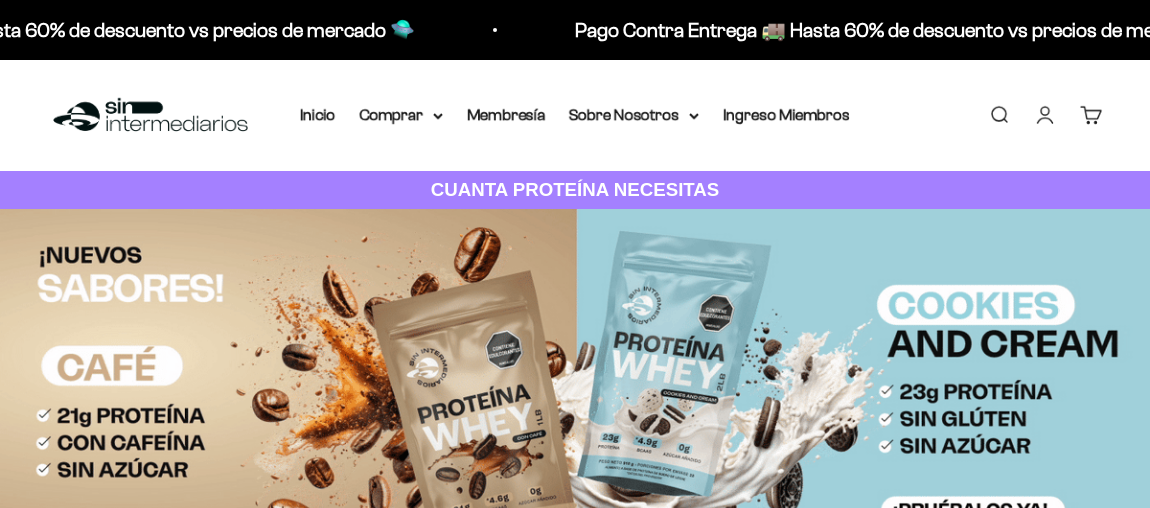 scroll, scrollTop: 0, scrollLeft: 0, axis: both 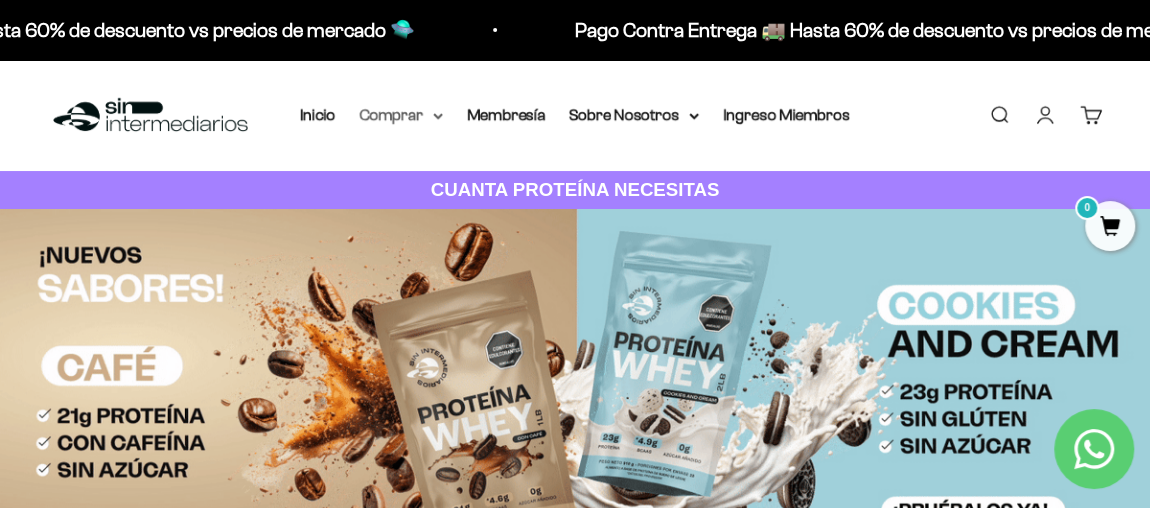 click on "Comprar" at bounding box center (401, 115) 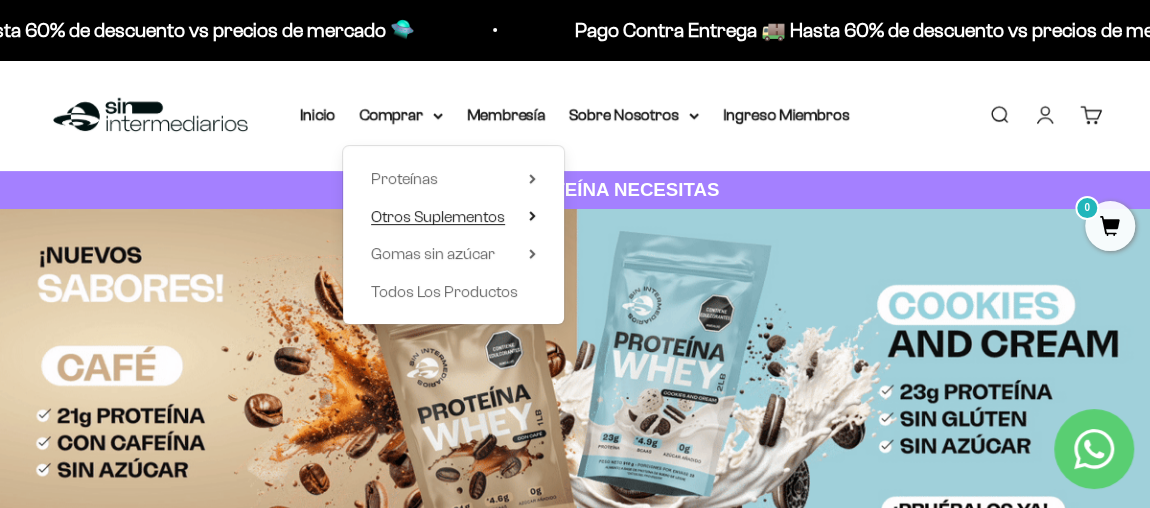 click on "Otros Suplementos" at bounding box center [438, 216] 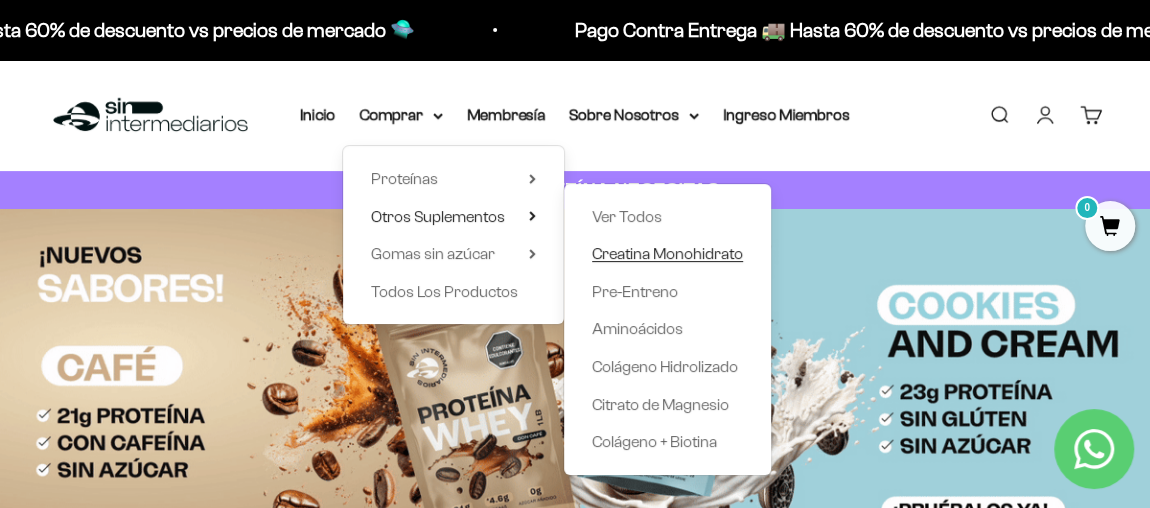 click on "Creatina Monohidrato" at bounding box center (667, 253) 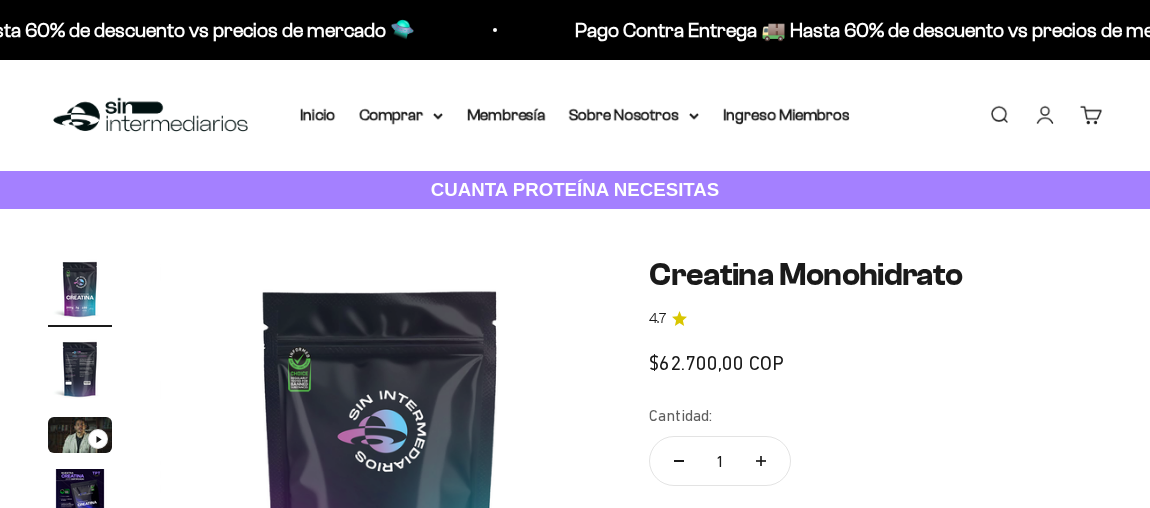 scroll, scrollTop: 0, scrollLeft: 0, axis: both 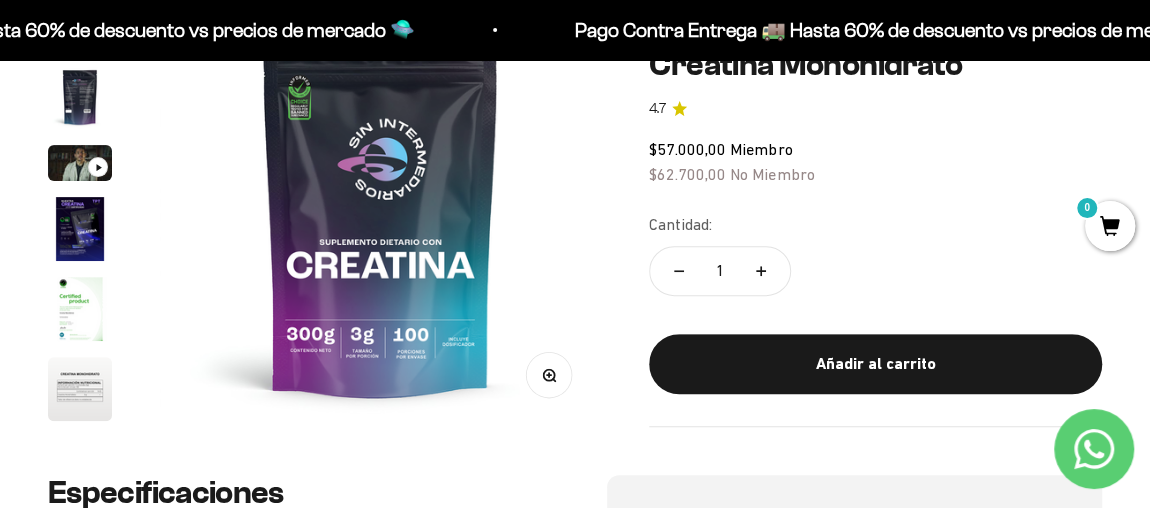 click 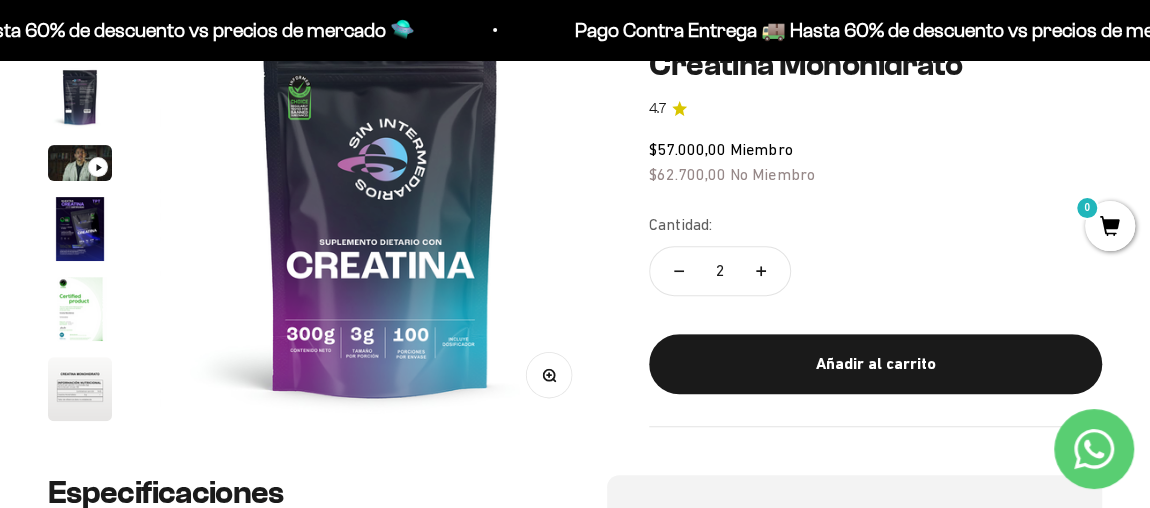 click 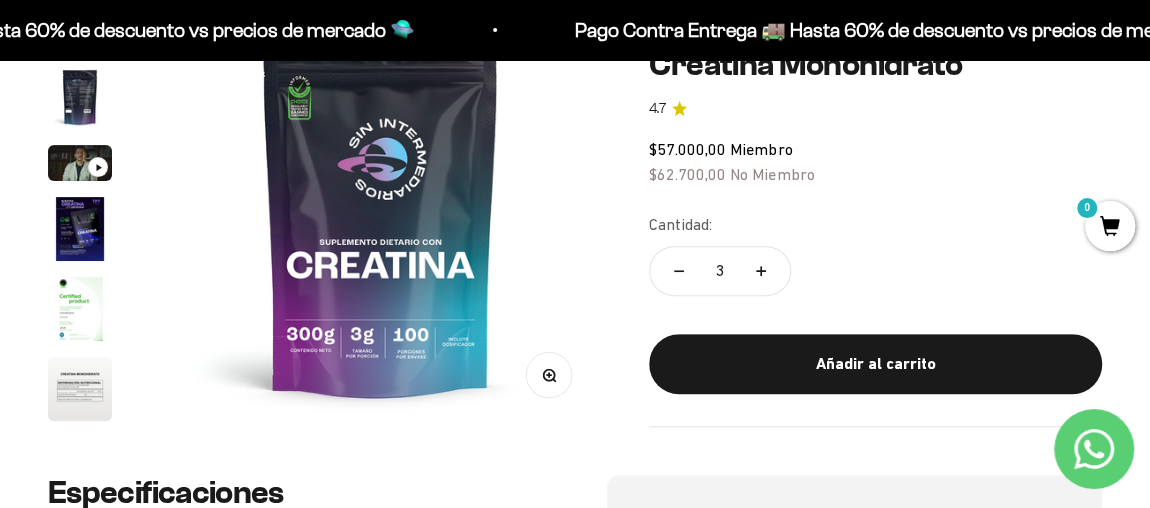 click 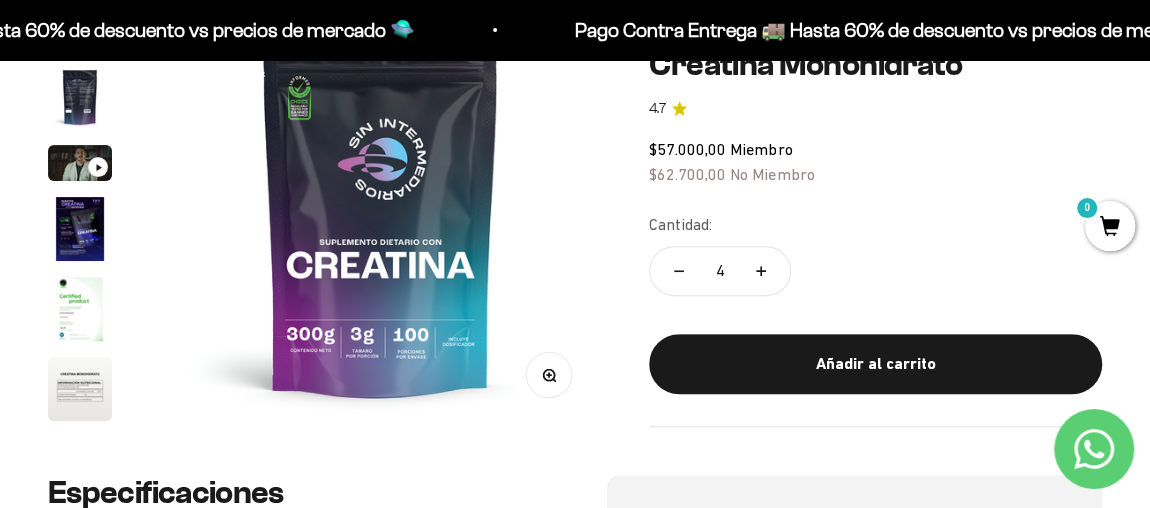 click 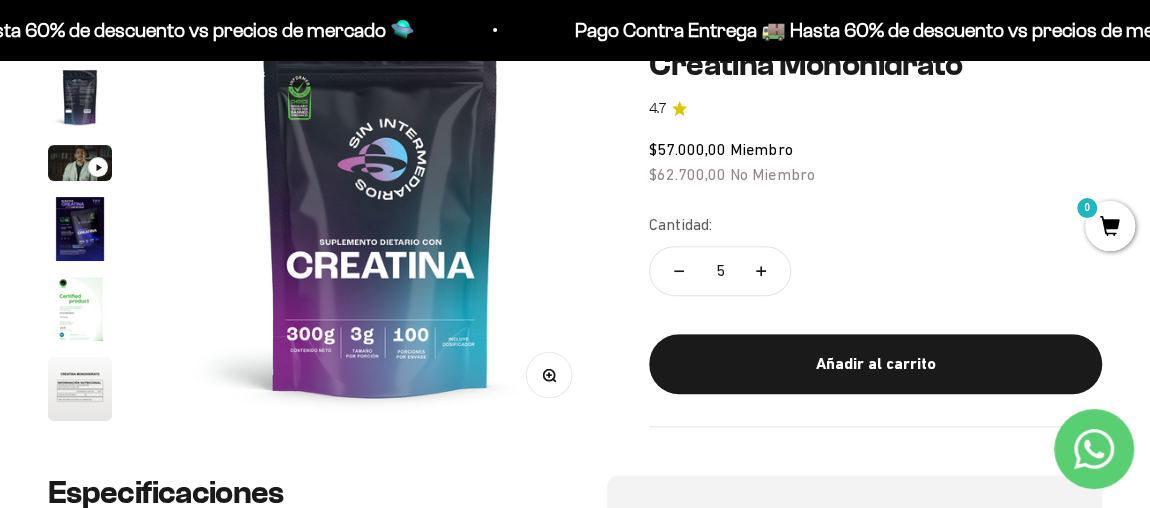 click 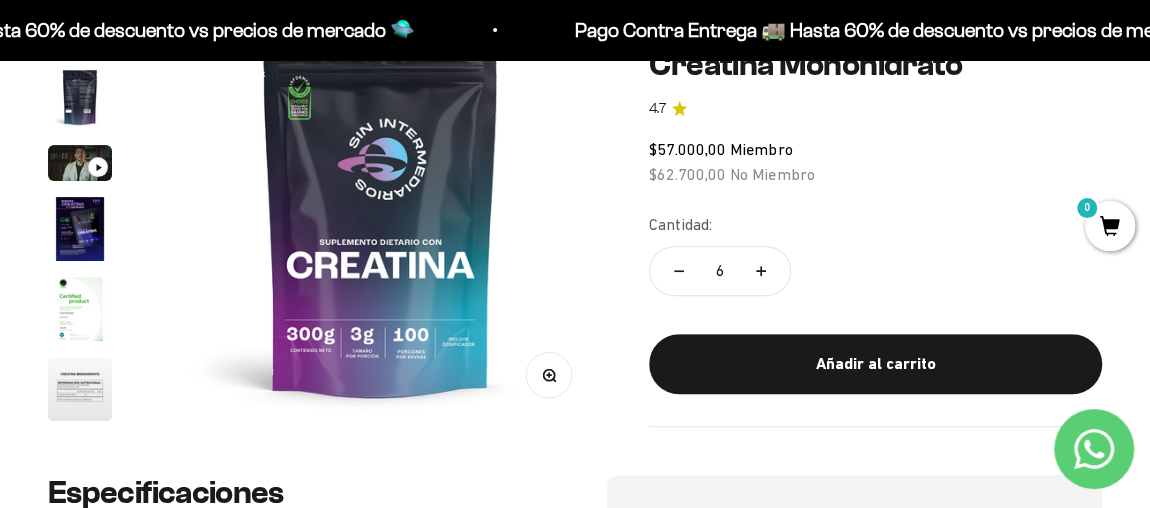 click 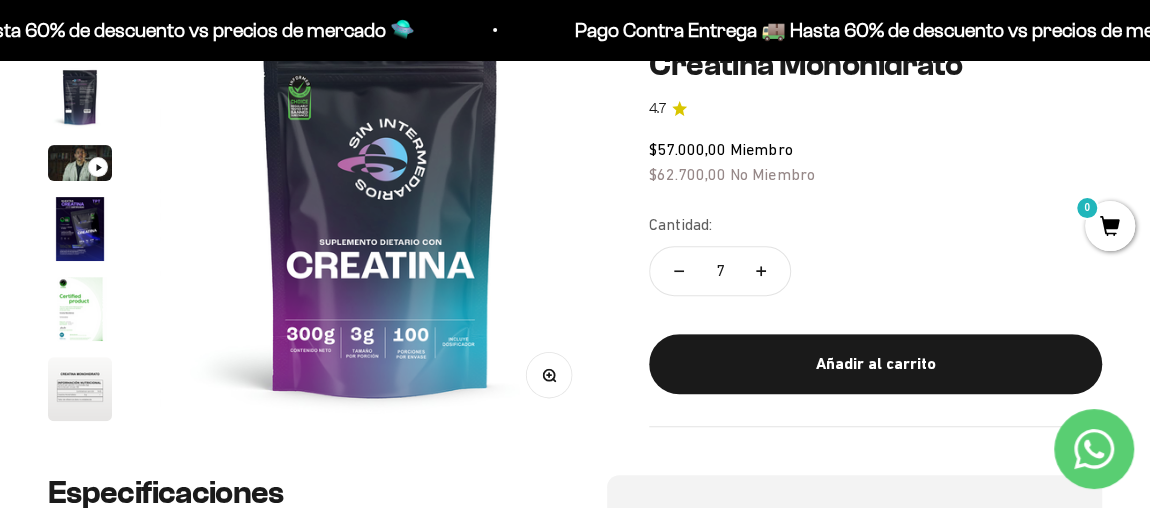 click 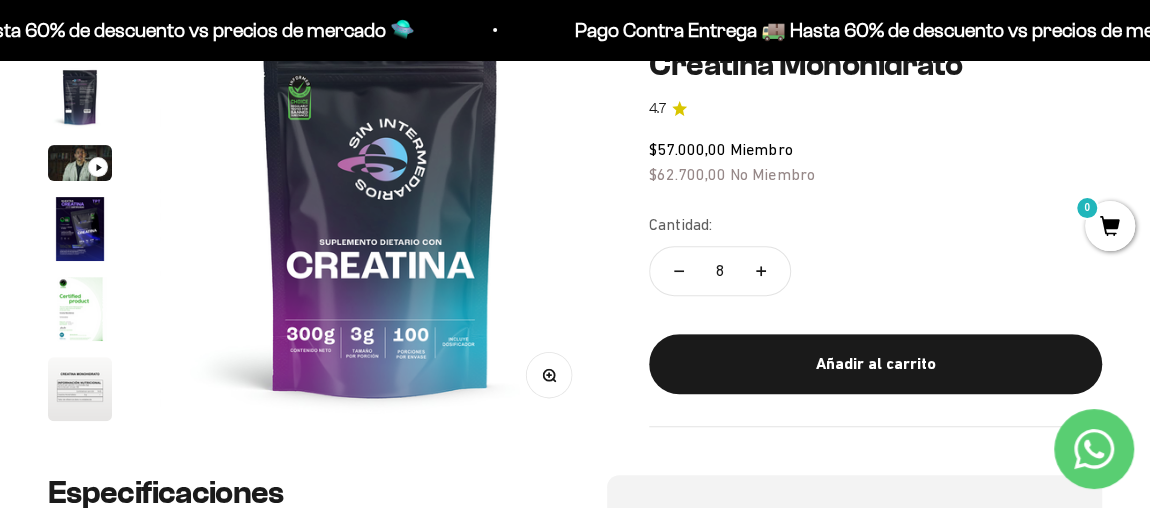 click 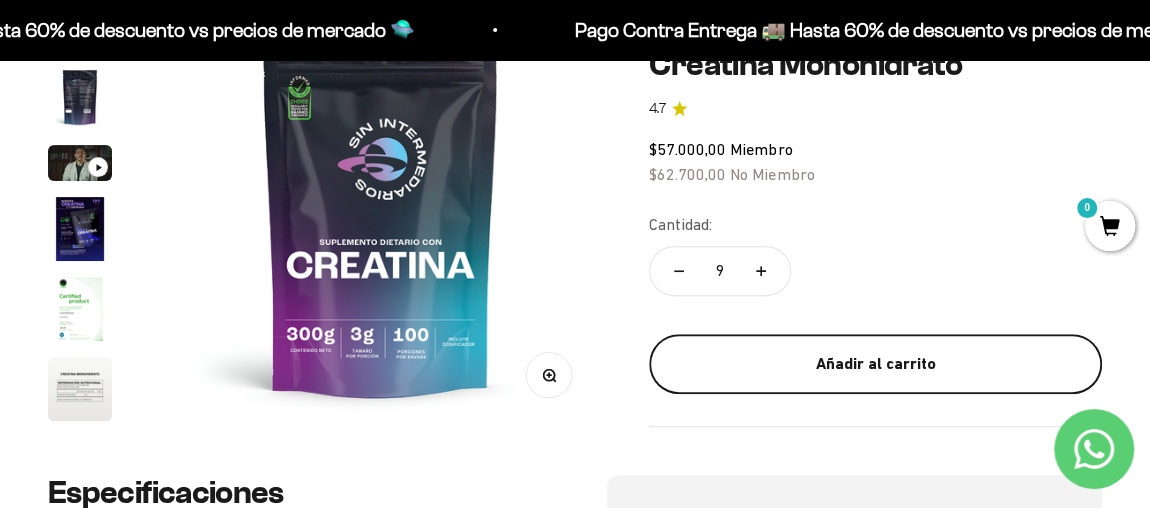 click on "Añadir al carrito" at bounding box center (875, 364) 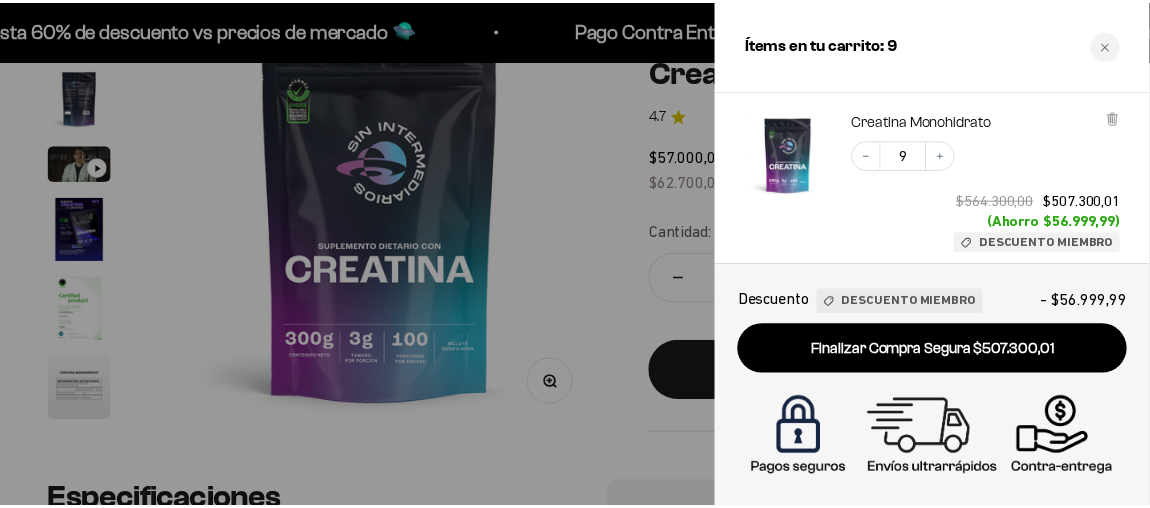 scroll, scrollTop: 0, scrollLeft: 0, axis: both 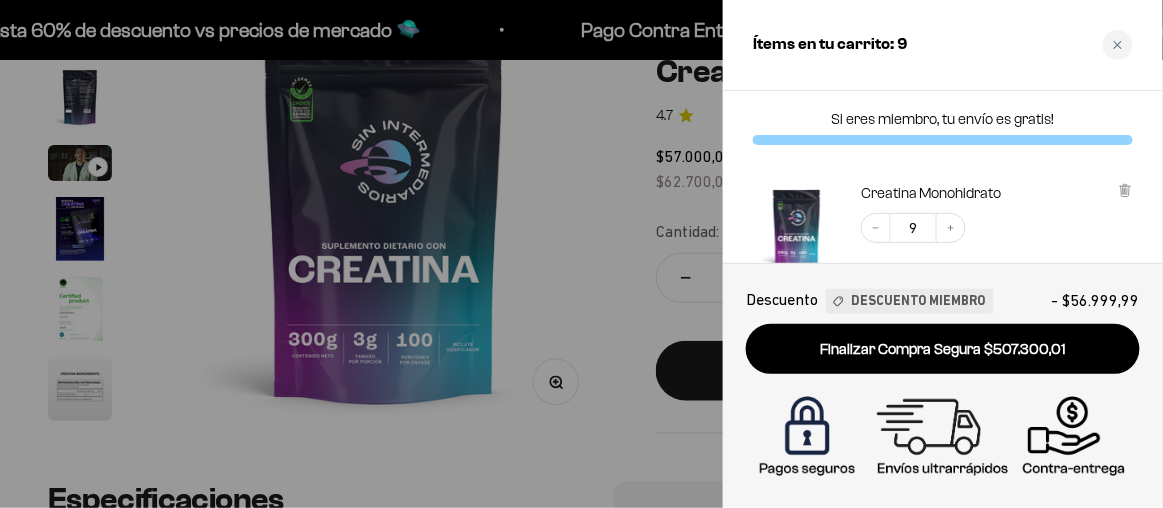 click at bounding box center [581, 254] 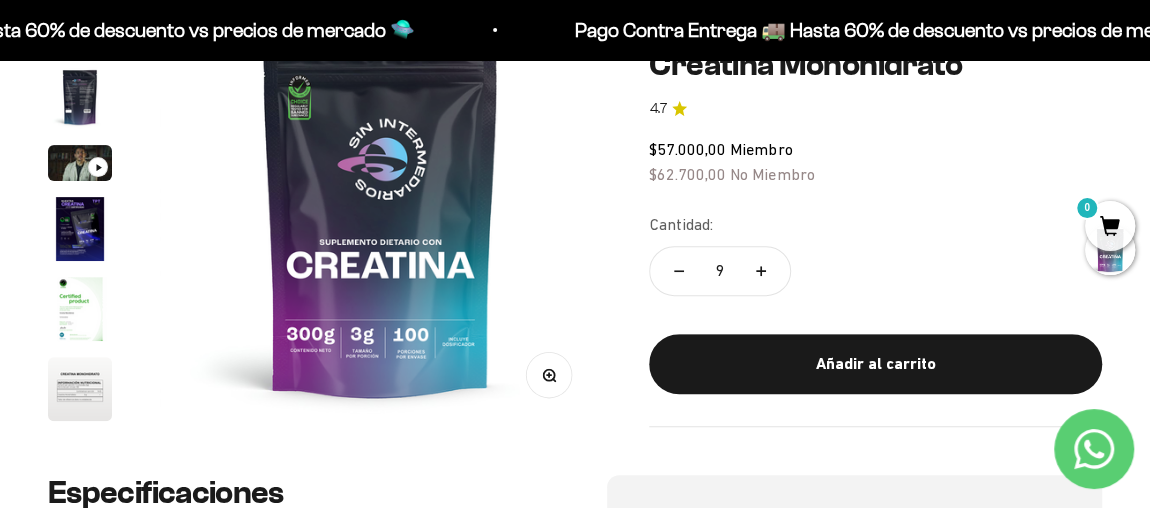 scroll, scrollTop: 0, scrollLeft: 0, axis: both 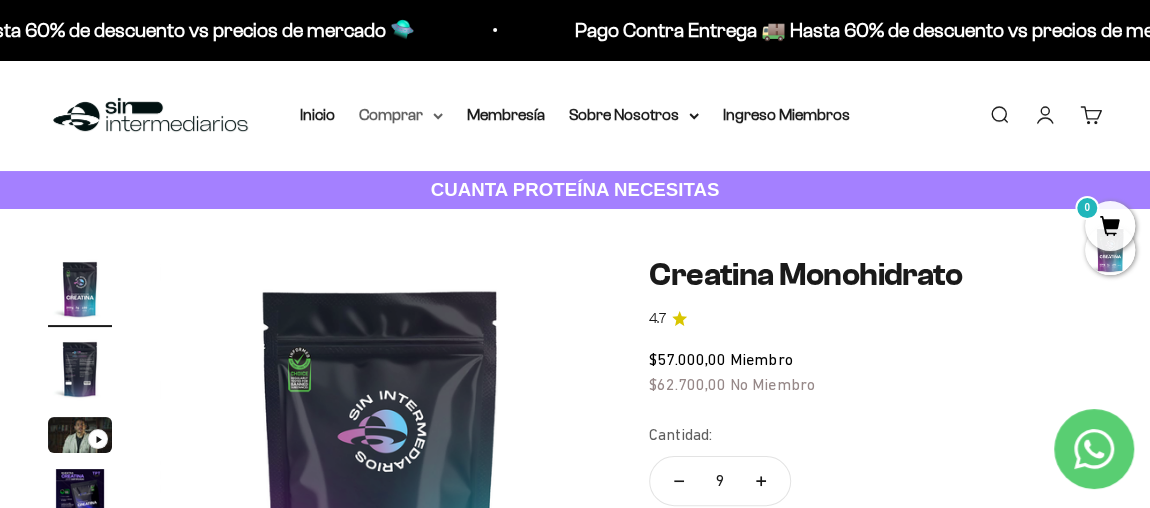 click on "Comprar" at bounding box center (401, 115) 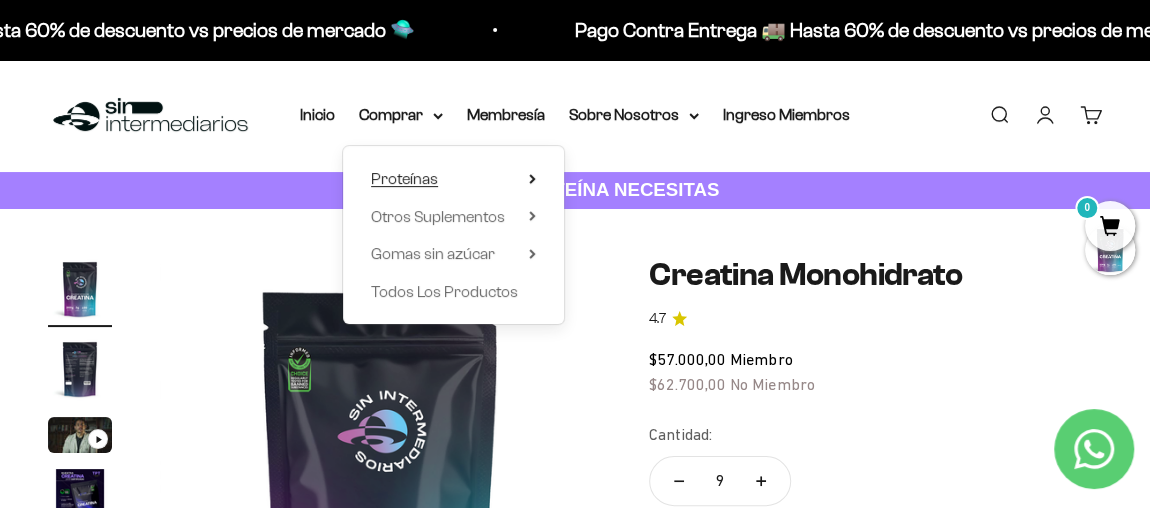 click on "Proteínas" at bounding box center [404, 178] 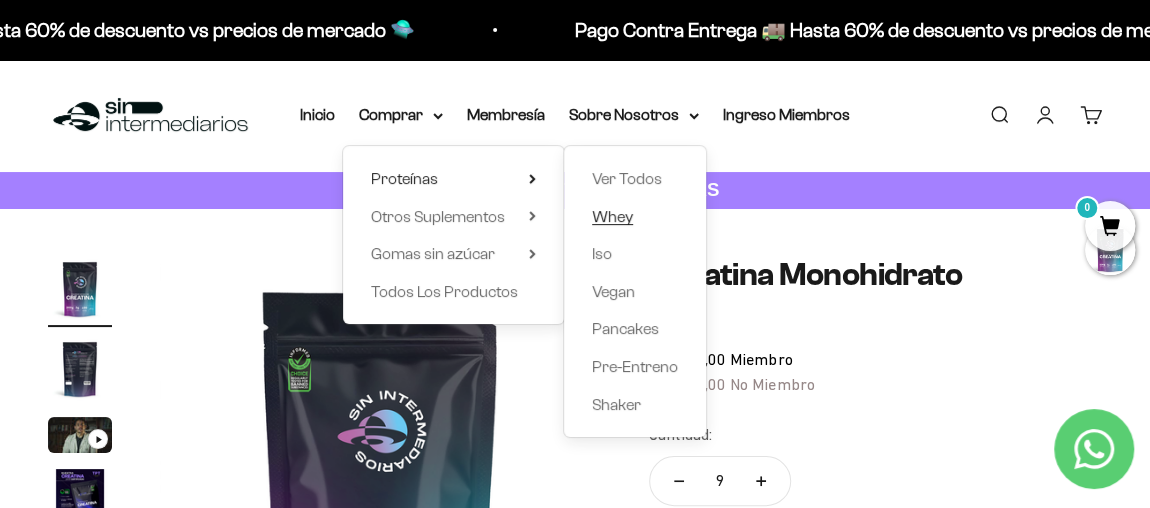 click on "Whey" at bounding box center [612, 216] 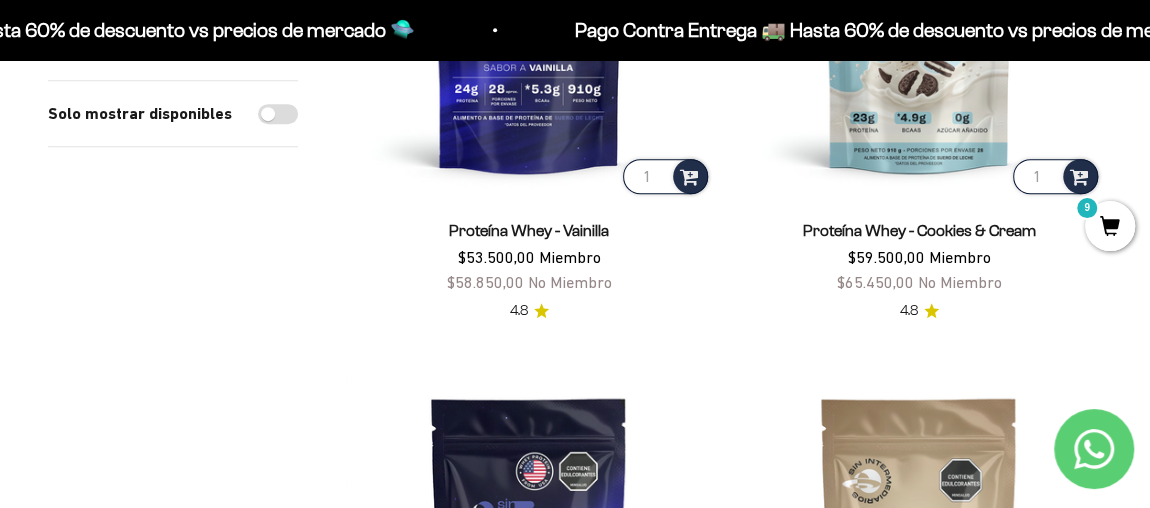 scroll, scrollTop: 454, scrollLeft: 0, axis: vertical 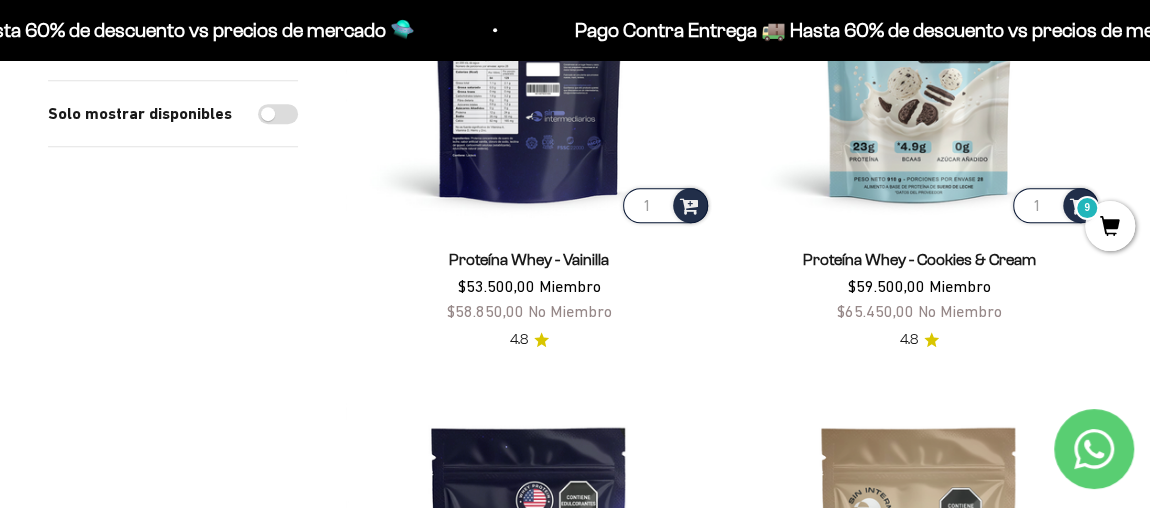 click at bounding box center (529, 44) 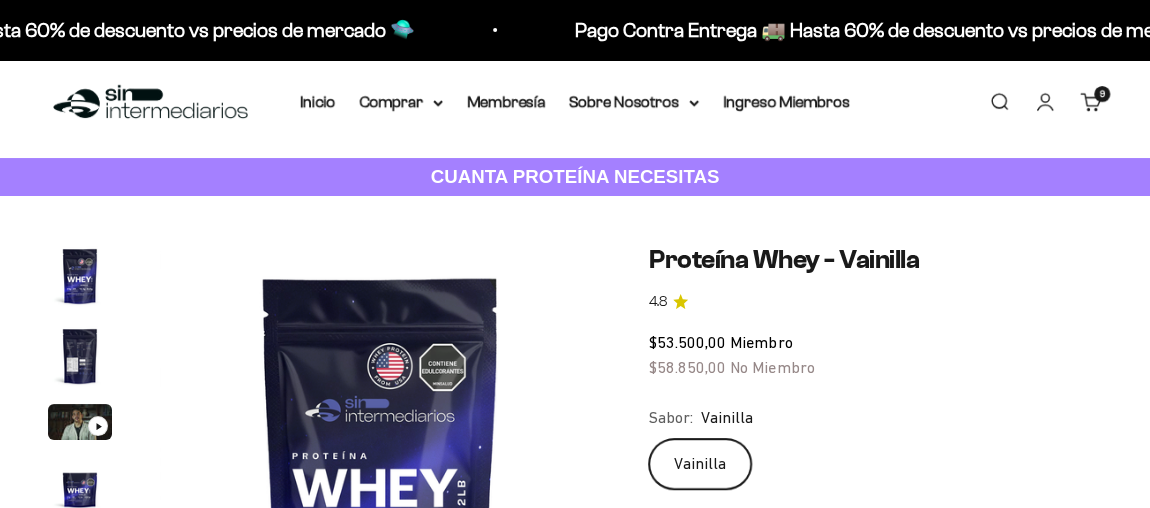 scroll, scrollTop: 183, scrollLeft: 0, axis: vertical 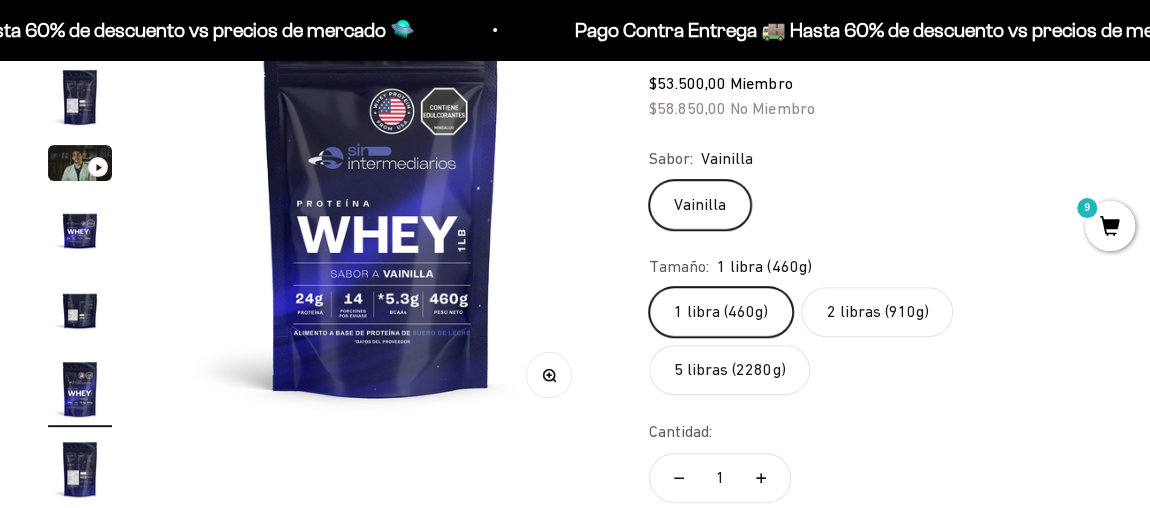 click on "2 libras (910g)" 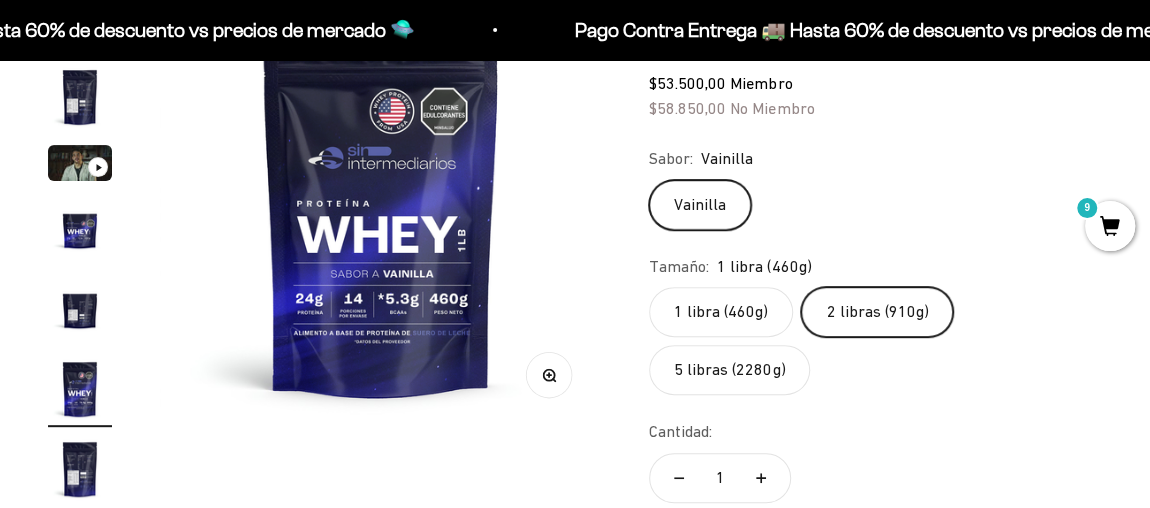 scroll, scrollTop: 0, scrollLeft: 0, axis: both 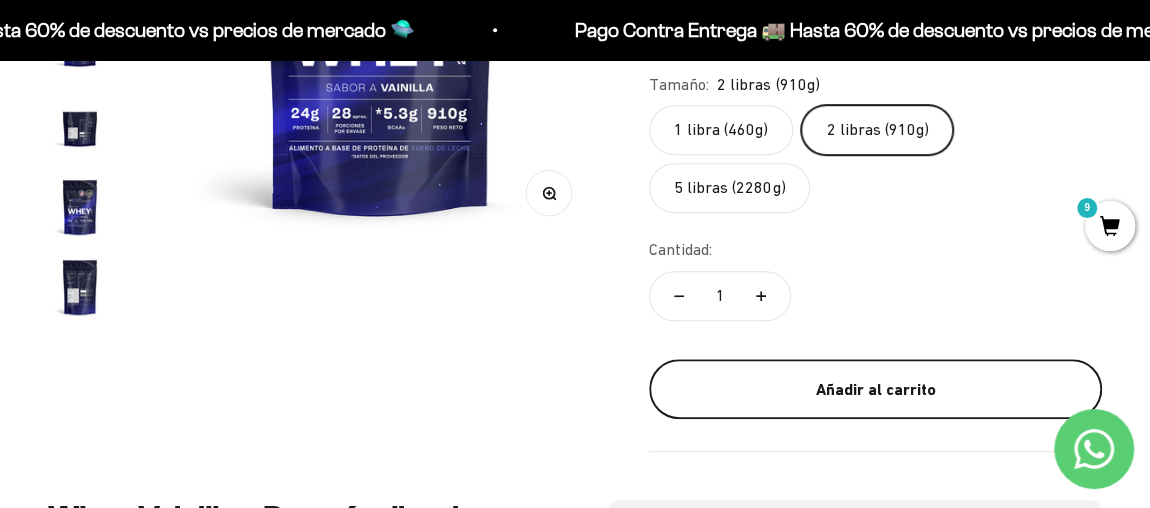 click on "Añadir al carrito" at bounding box center [875, 390] 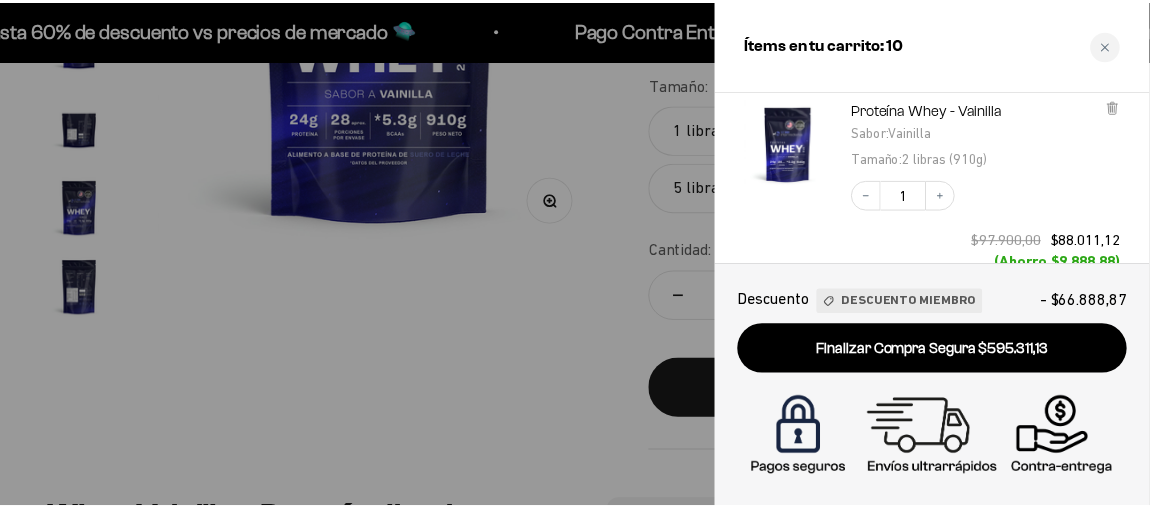 scroll, scrollTop: 0, scrollLeft: 0, axis: both 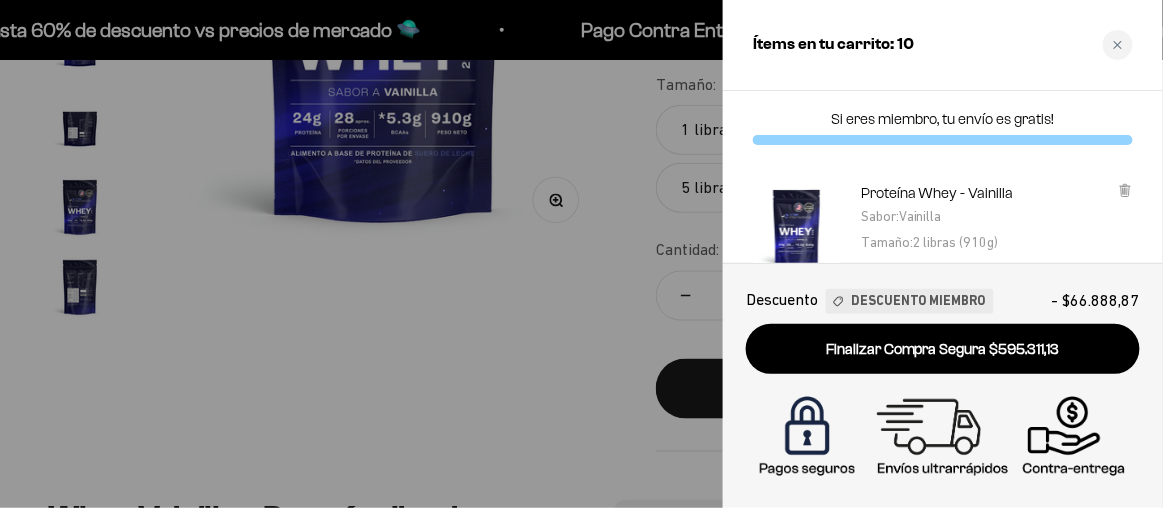 click at bounding box center (581, 254) 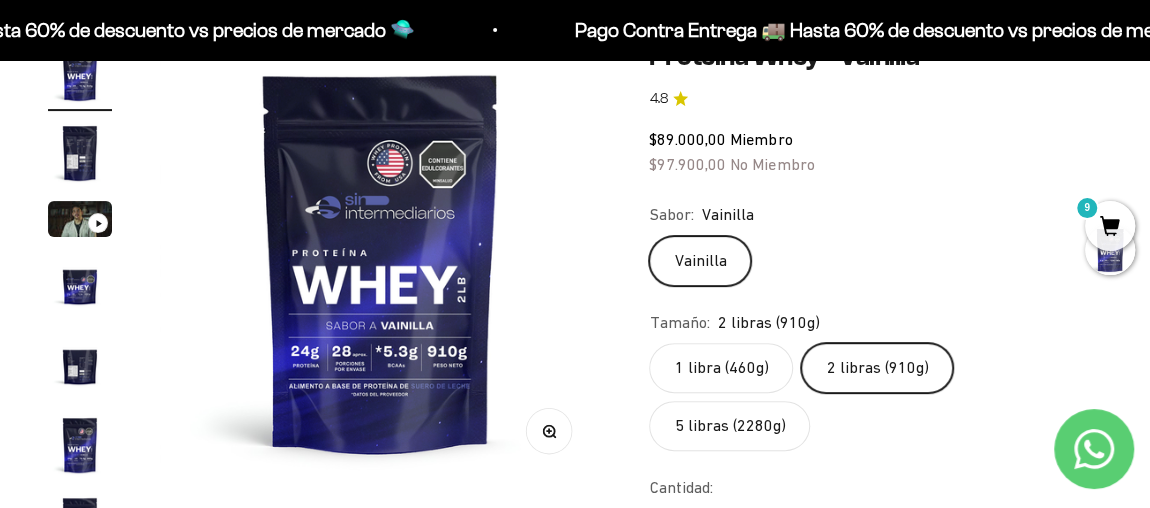 scroll, scrollTop: 0, scrollLeft: 0, axis: both 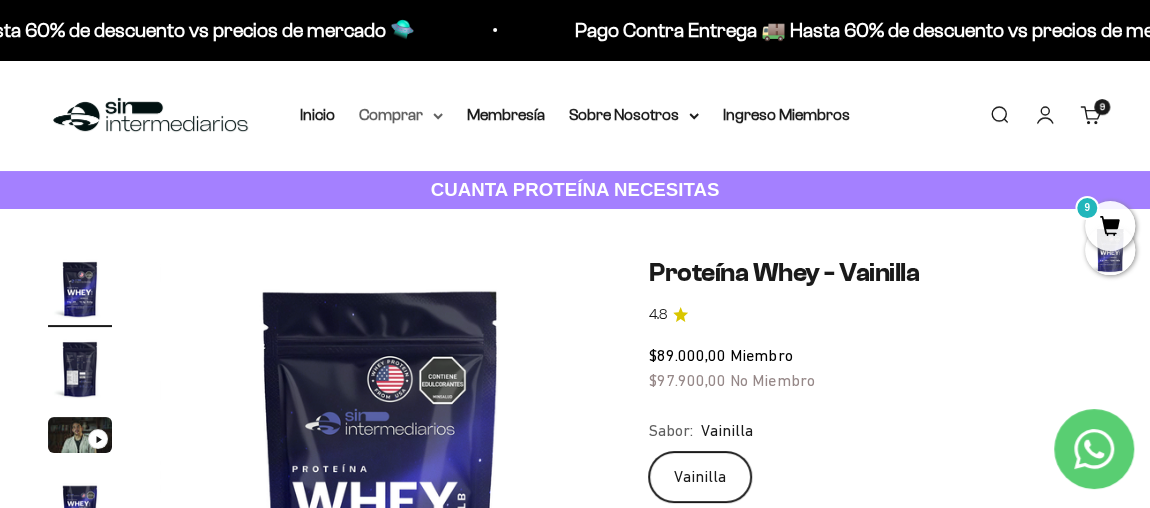 click on "Comprar" at bounding box center (401, 115) 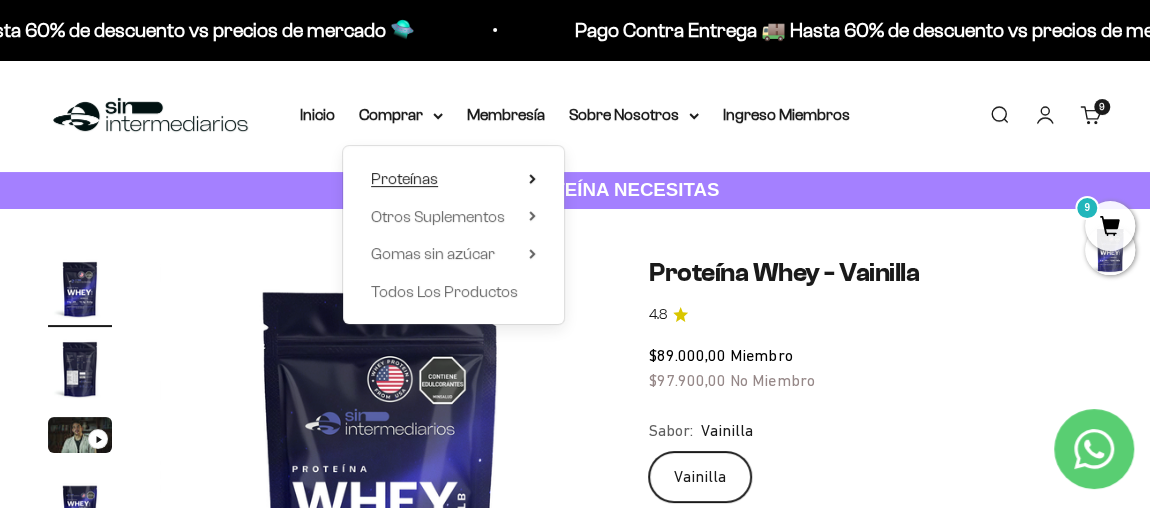 click on "Proteínas" at bounding box center (404, 178) 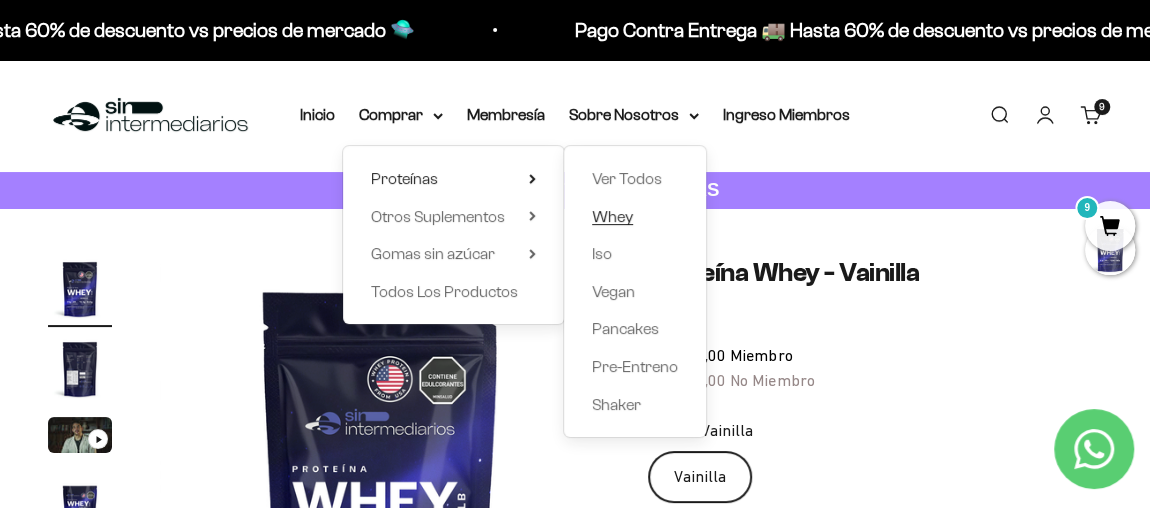 click on "Whey" at bounding box center (612, 216) 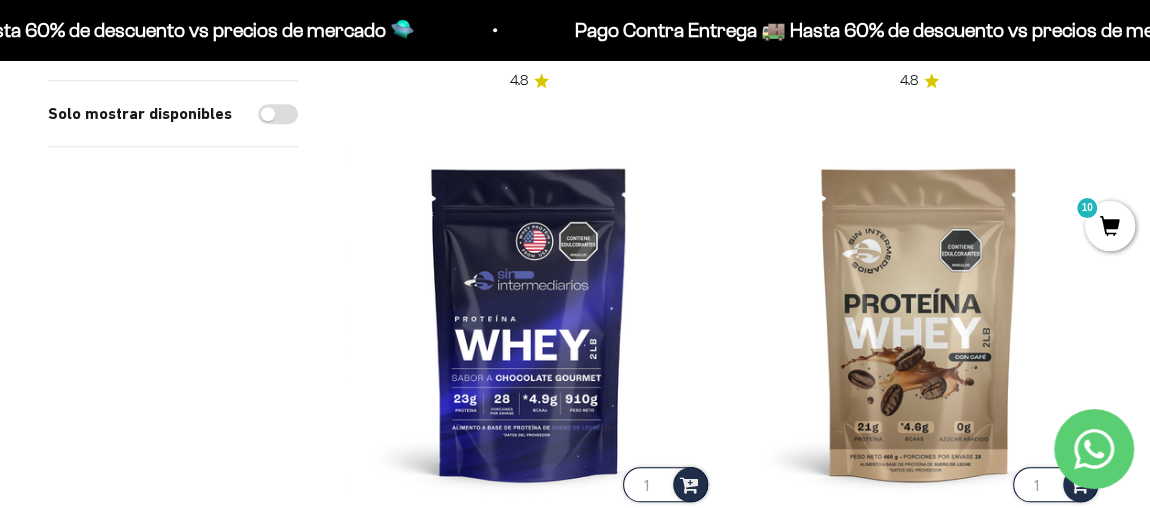 scroll, scrollTop: 818, scrollLeft: 0, axis: vertical 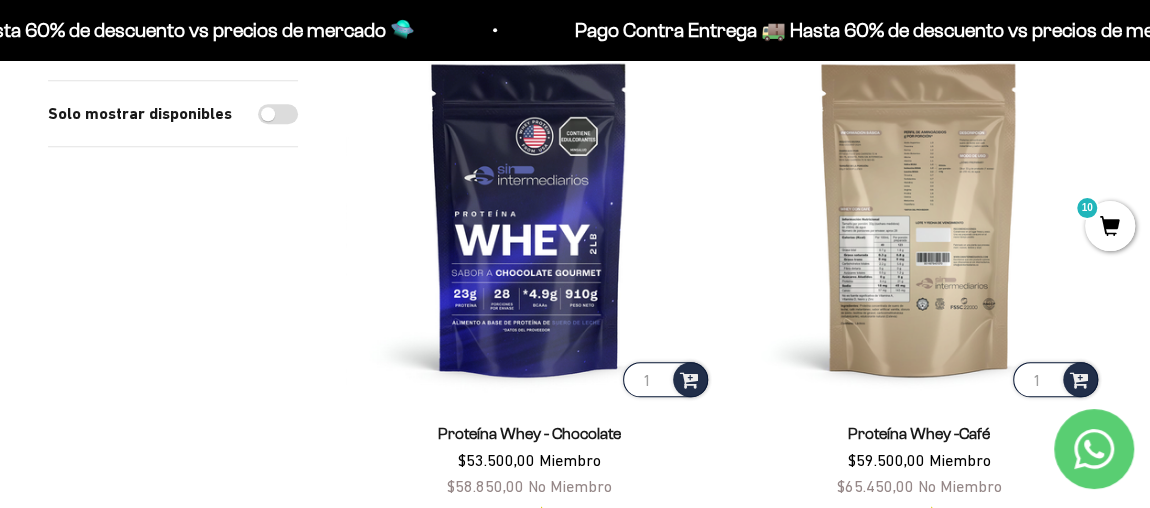click at bounding box center [919, 218] 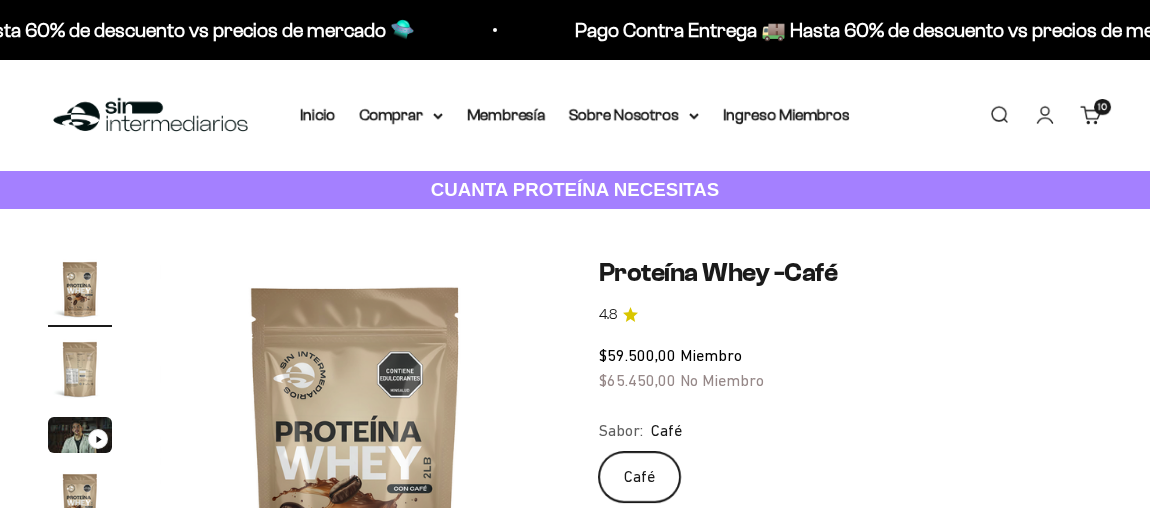 scroll, scrollTop: 0, scrollLeft: 0, axis: both 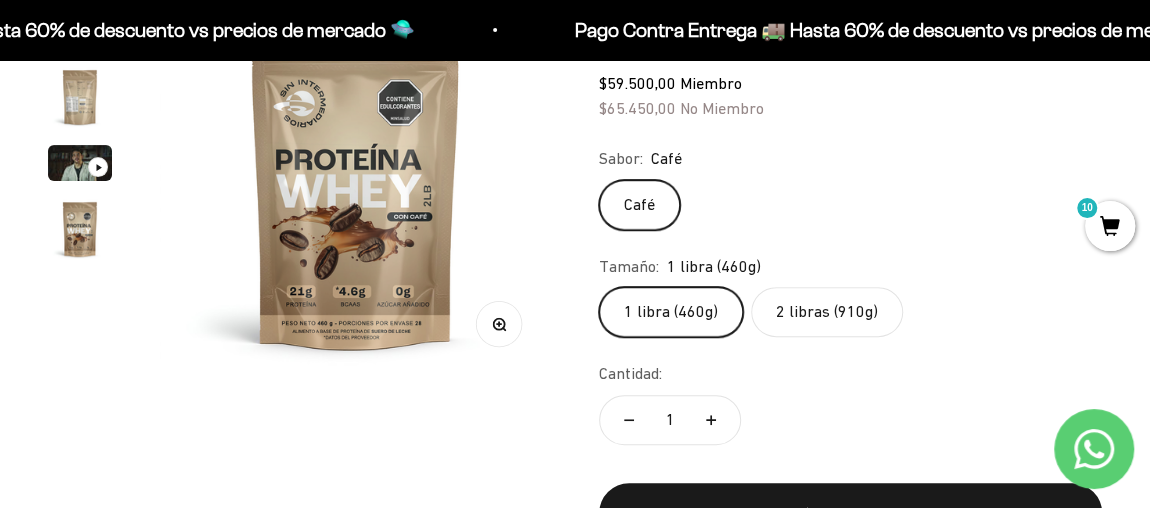 click on "2 libras (910g)" 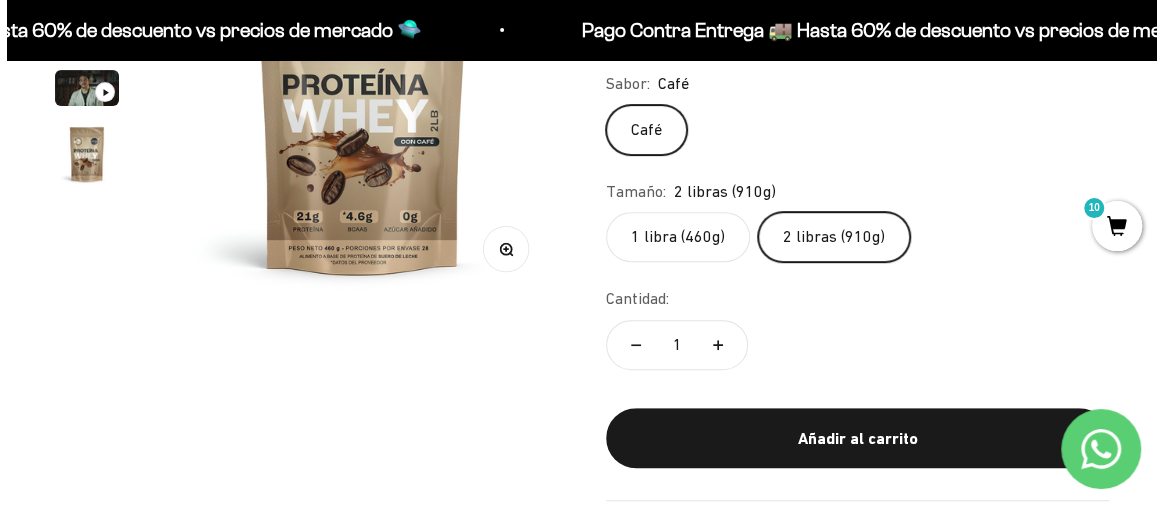 scroll, scrollTop: 363, scrollLeft: 0, axis: vertical 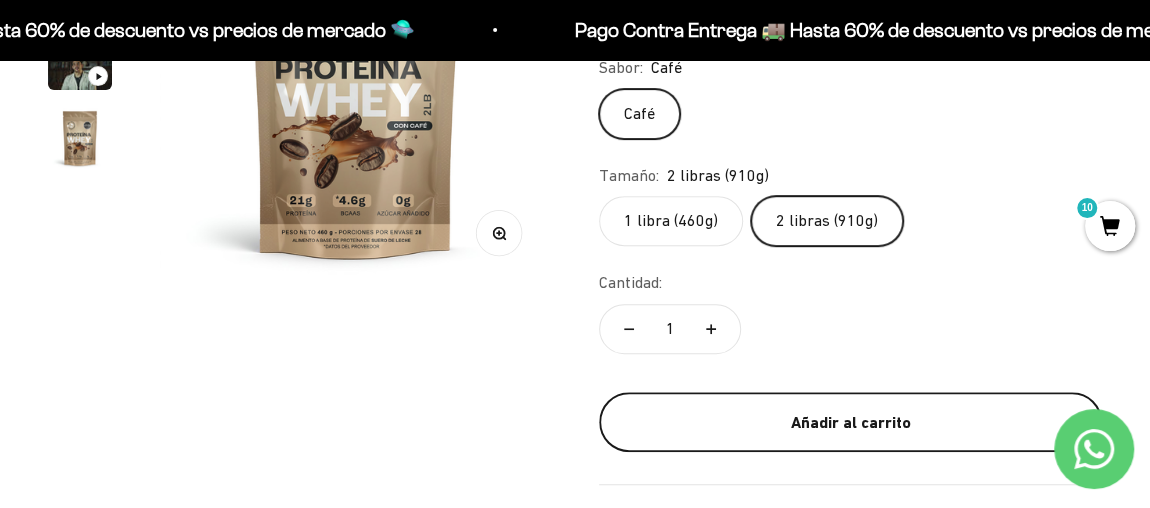 click on "Añadir al carrito" at bounding box center (850, 423) 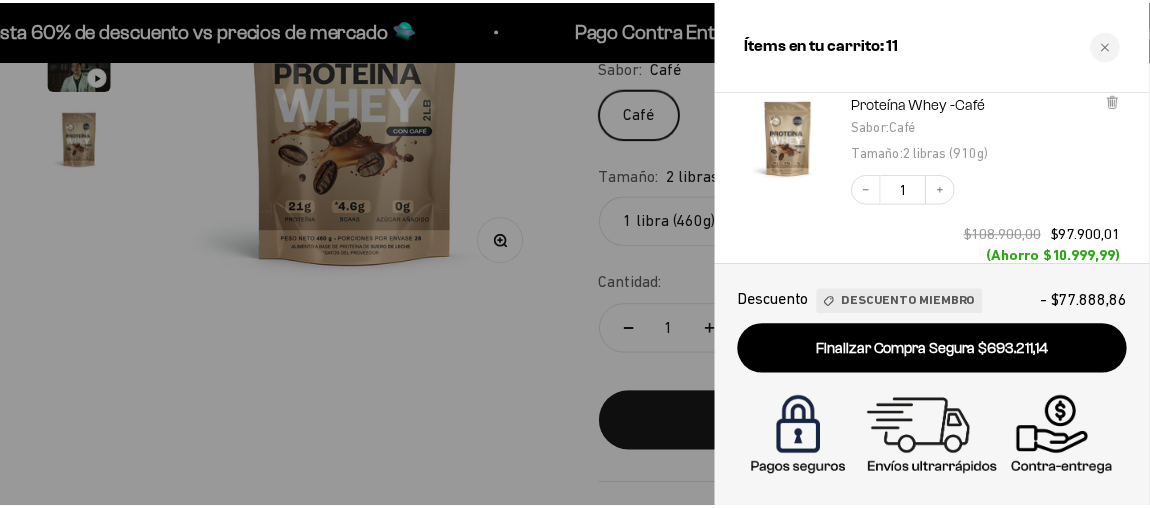 scroll, scrollTop: 0, scrollLeft: 0, axis: both 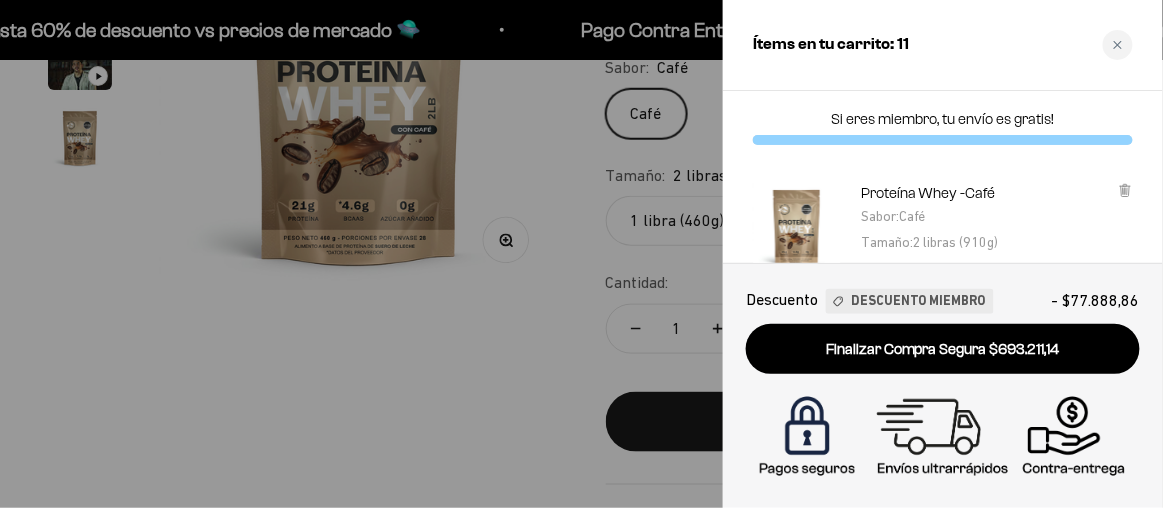 click at bounding box center [581, 254] 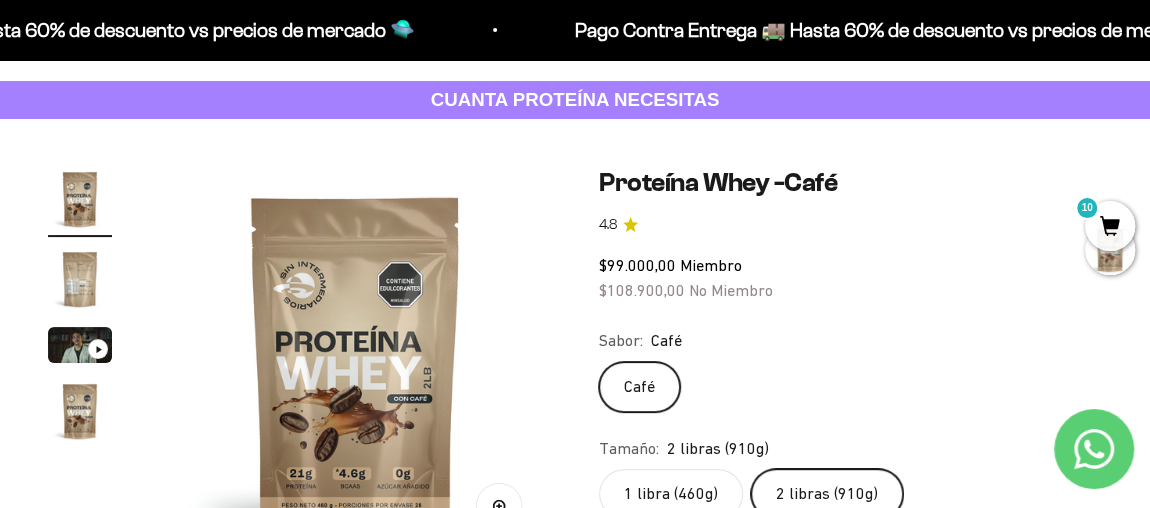 scroll, scrollTop: 0, scrollLeft: 0, axis: both 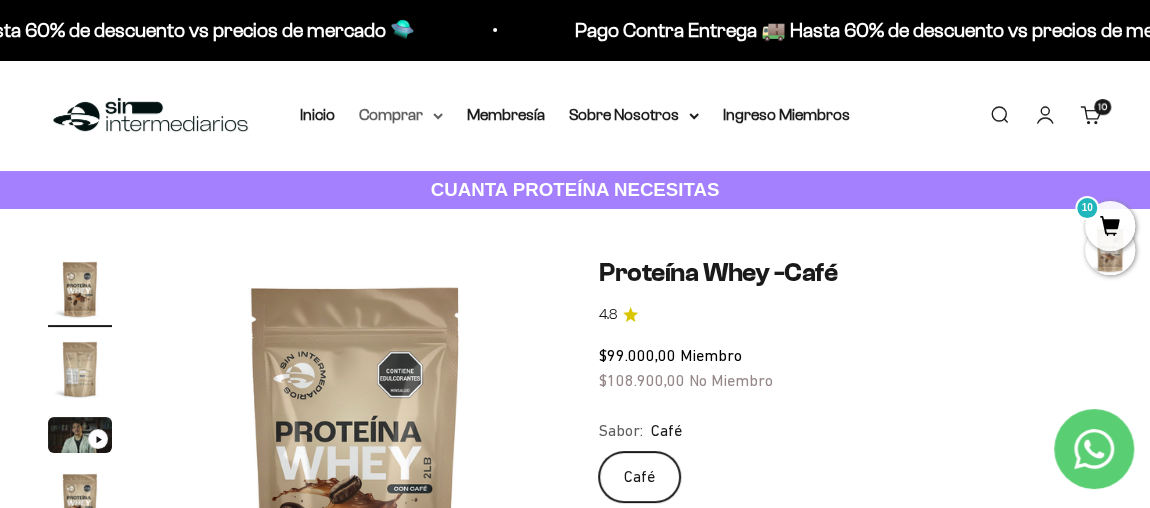 click on "Comprar" at bounding box center [401, 115] 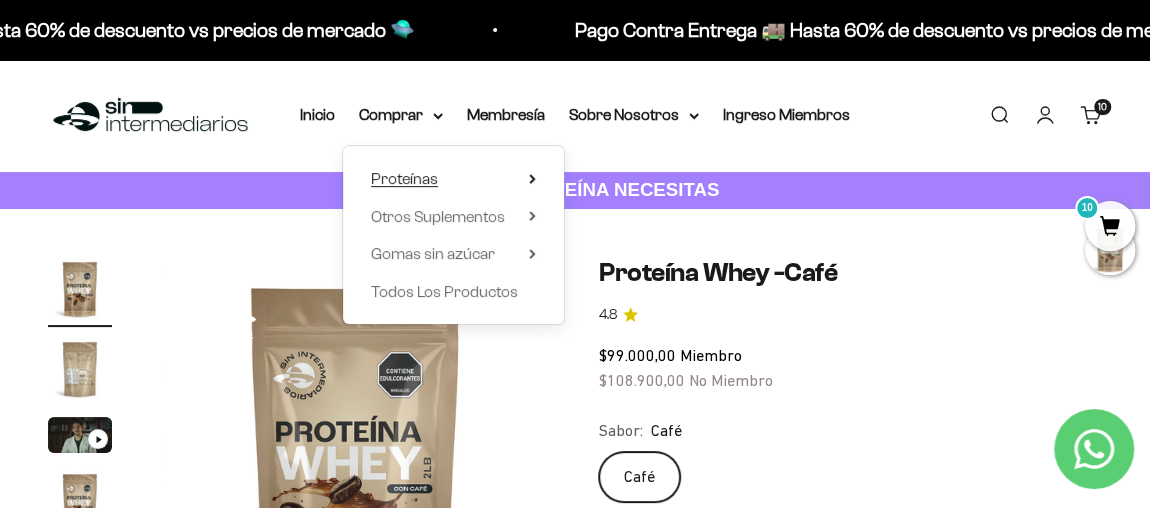 click on "Proteínas" at bounding box center [453, 179] 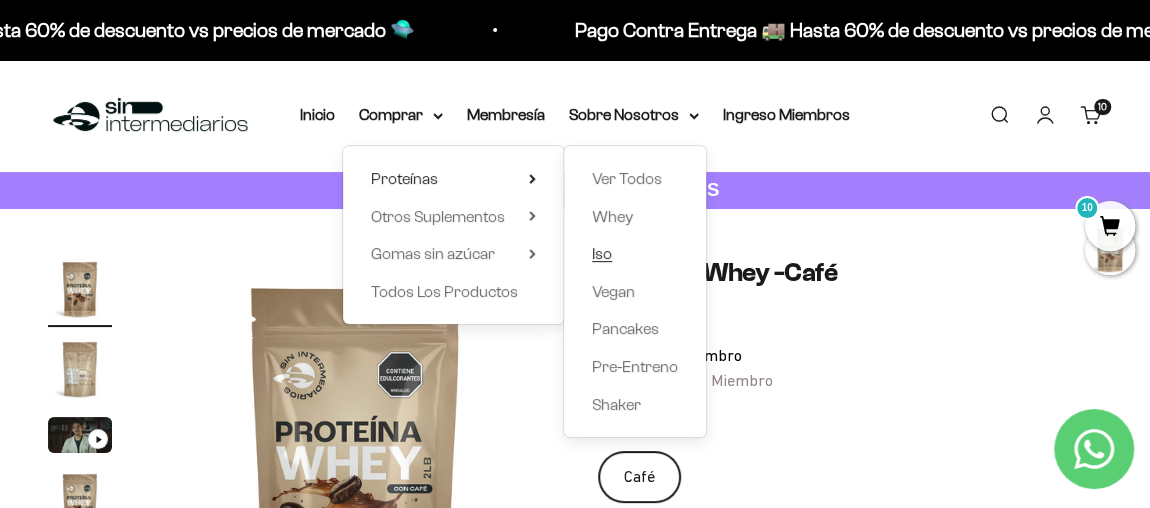 click on "Iso" at bounding box center (602, 253) 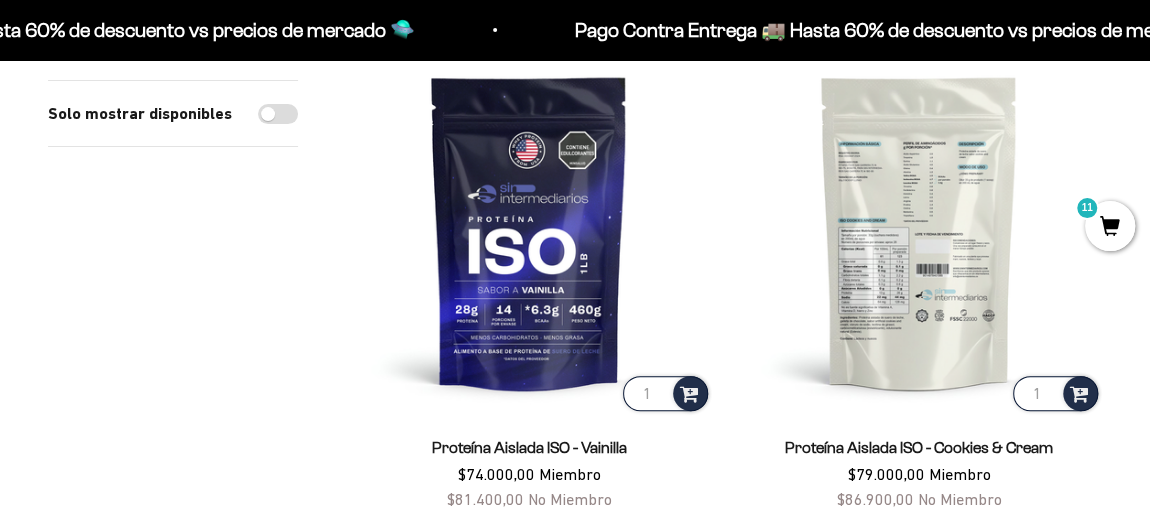 scroll, scrollTop: 363, scrollLeft: 0, axis: vertical 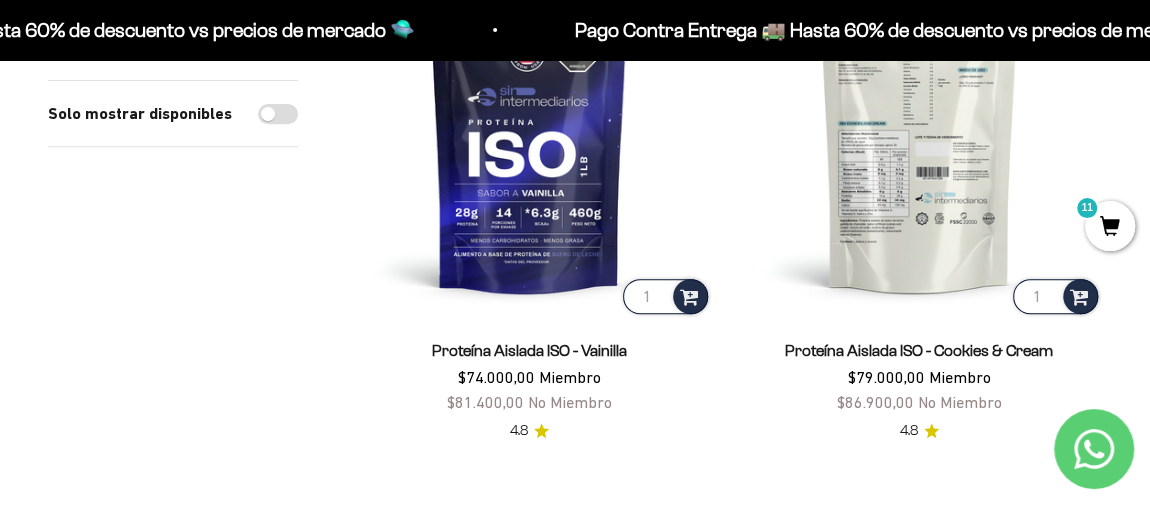 click at bounding box center (919, 135) 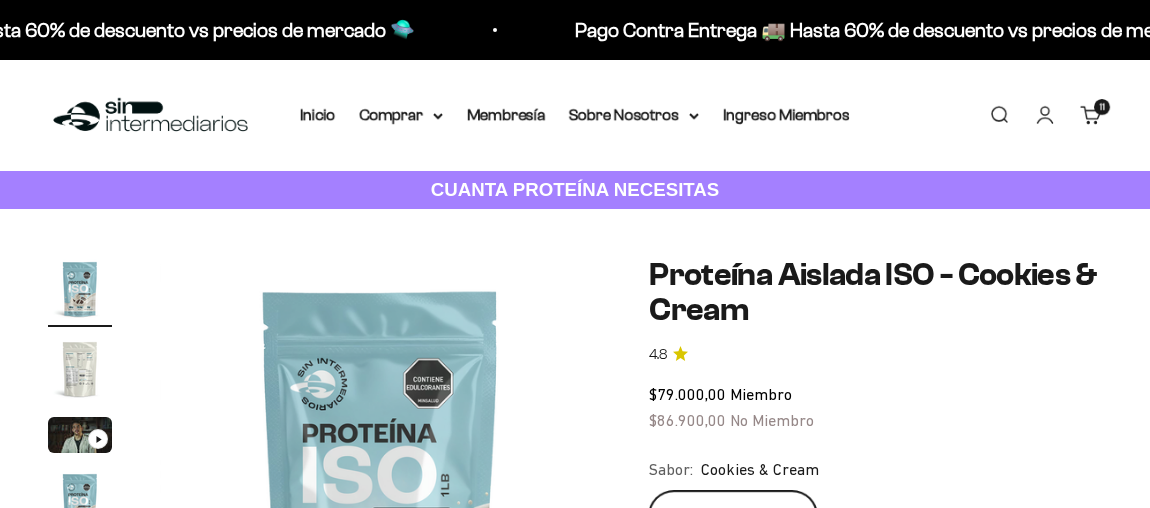 scroll, scrollTop: 0, scrollLeft: 0, axis: both 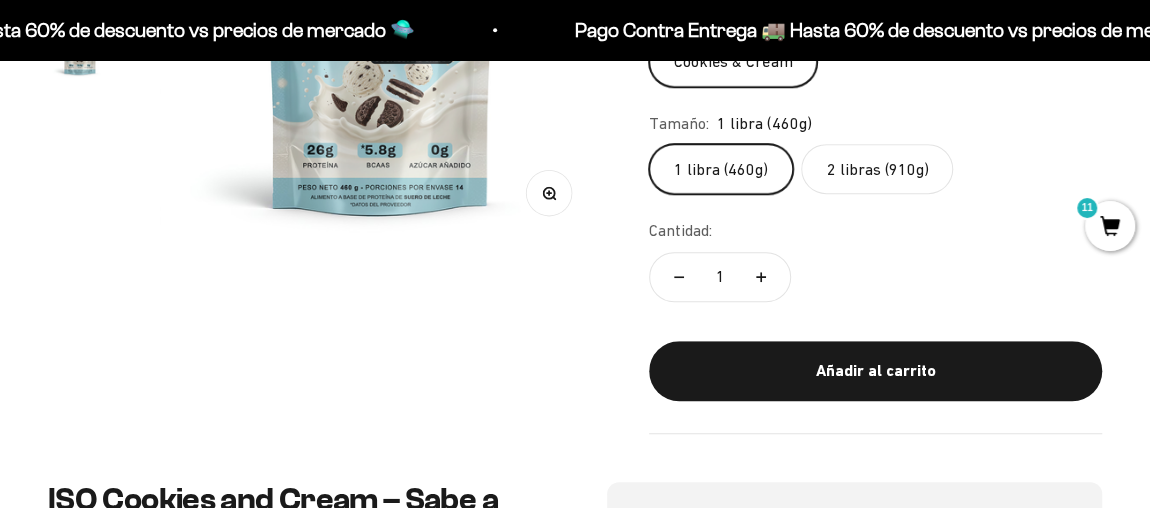 click on "Proteína Aislada ISO - Cookies & Cream 4.8
$79.000,00   Miembro $86.900,00   No Miembro
Sabor:
Cookies & Cream
Cookies & Cream
Tamaño:
1 libra (460g)
1 libra (460g)
2 libras (910g)
Cantidad:
1
Añadir al carrito" 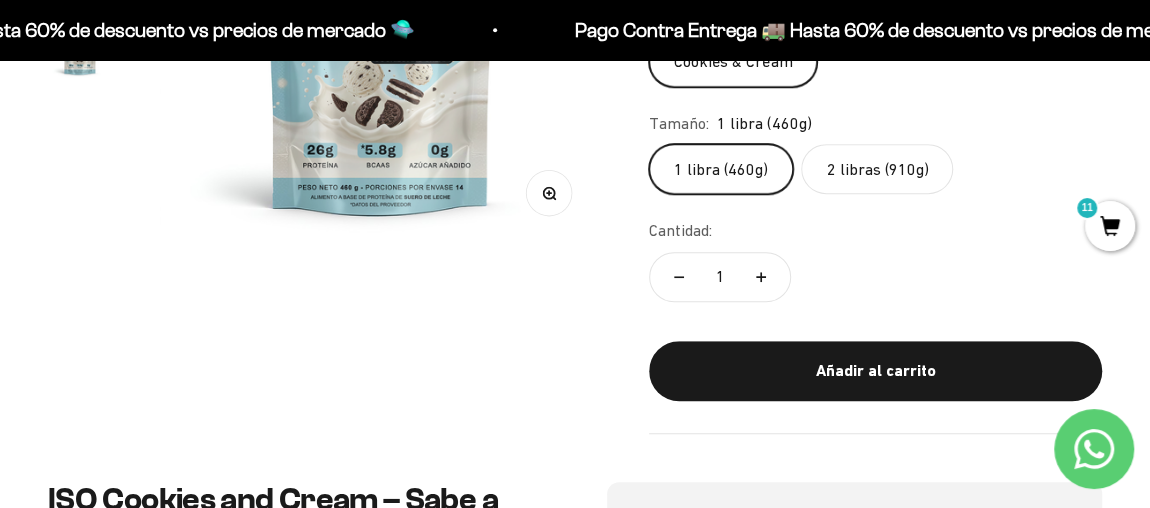 click on "2 libras (910g)" 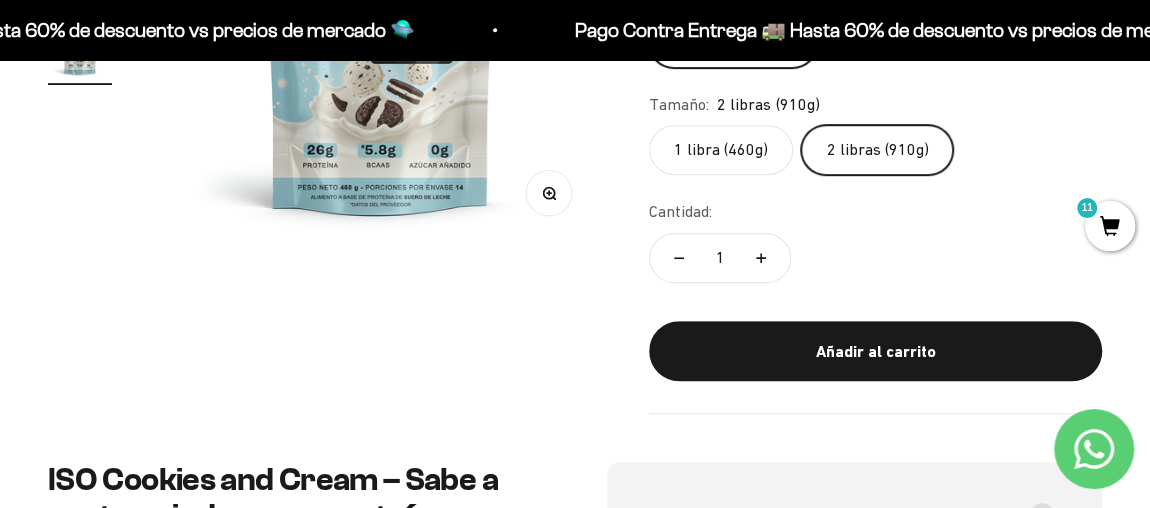 scroll, scrollTop: 0, scrollLeft: 1359, axis: horizontal 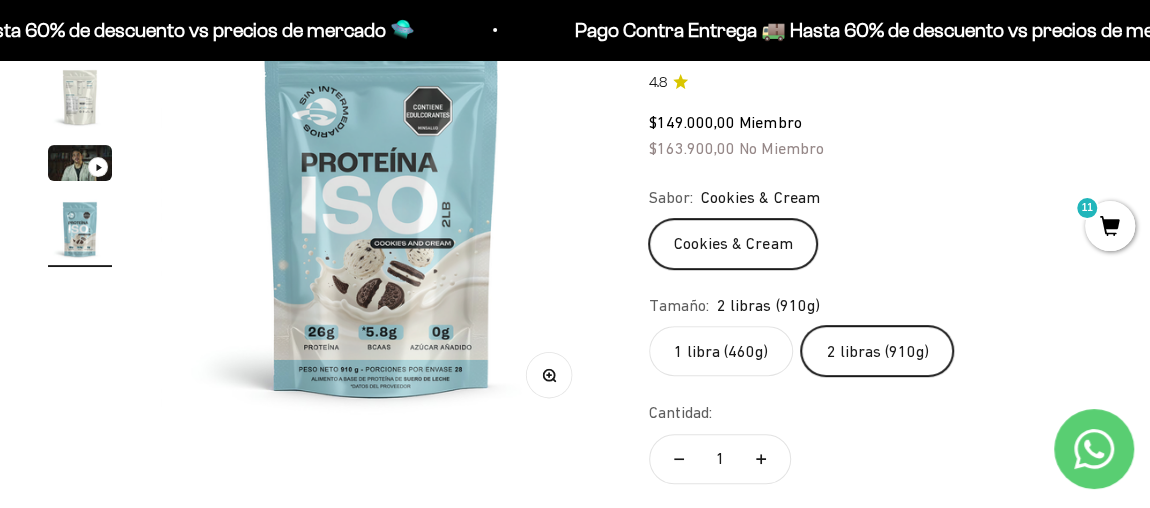 click on "Cookies & Cream" 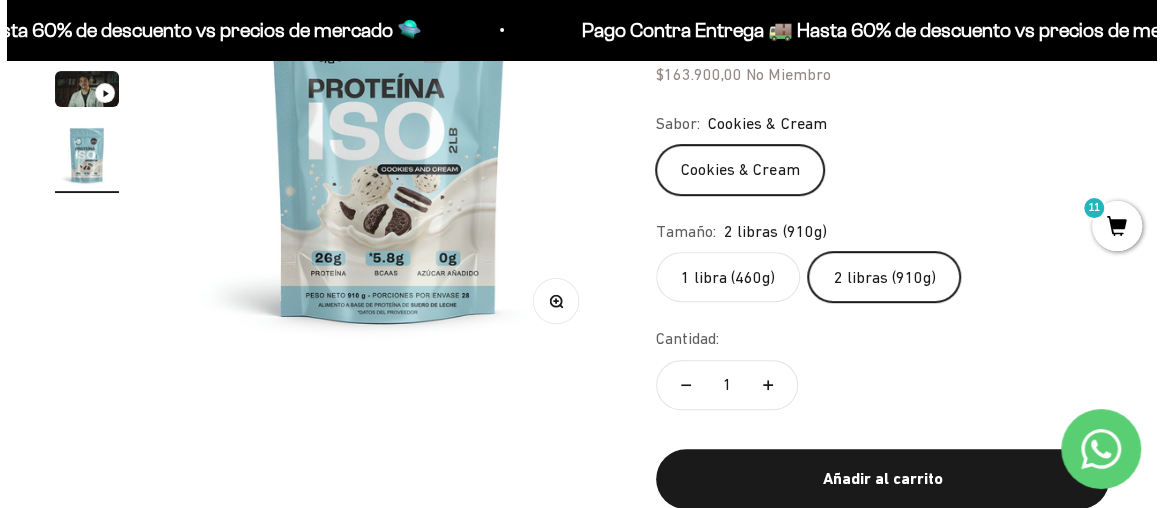 scroll, scrollTop: 363, scrollLeft: 0, axis: vertical 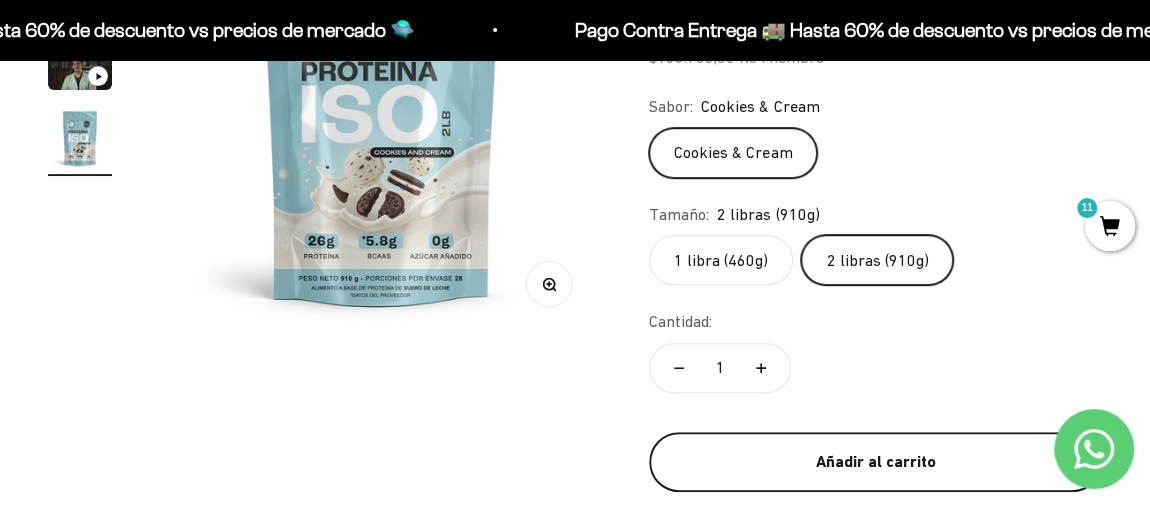 click on "Añadir al carrito" at bounding box center [875, 462] 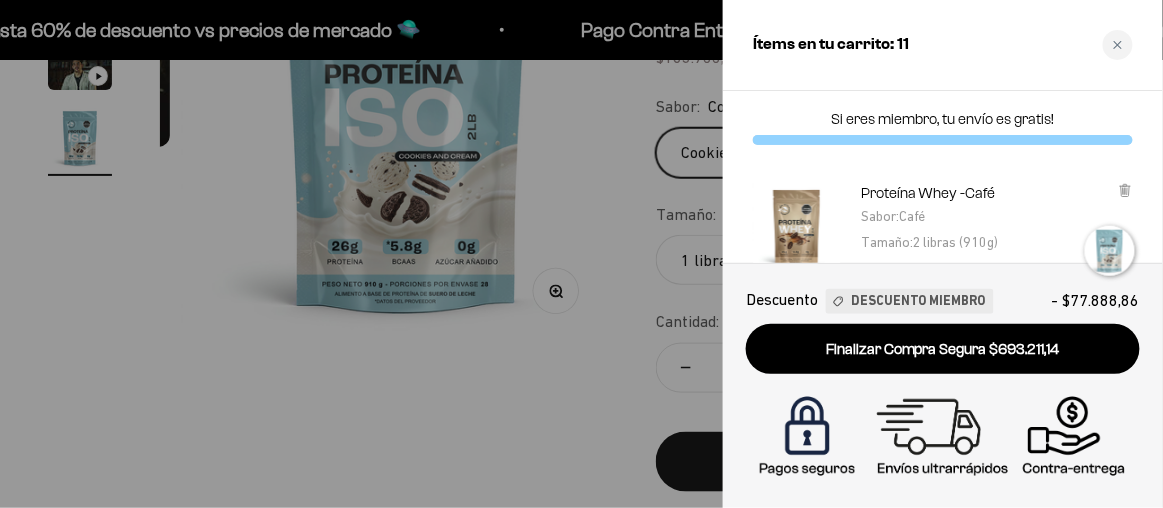 scroll, scrollTop: 0, scrollLeft: 1382, axis: horizontal 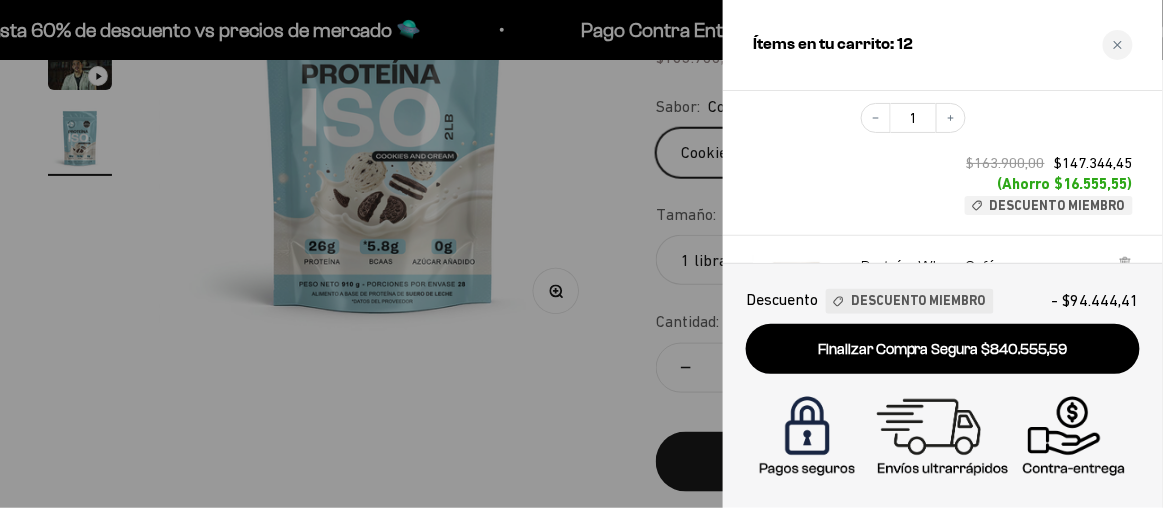 click at bounding box center [581, 254] 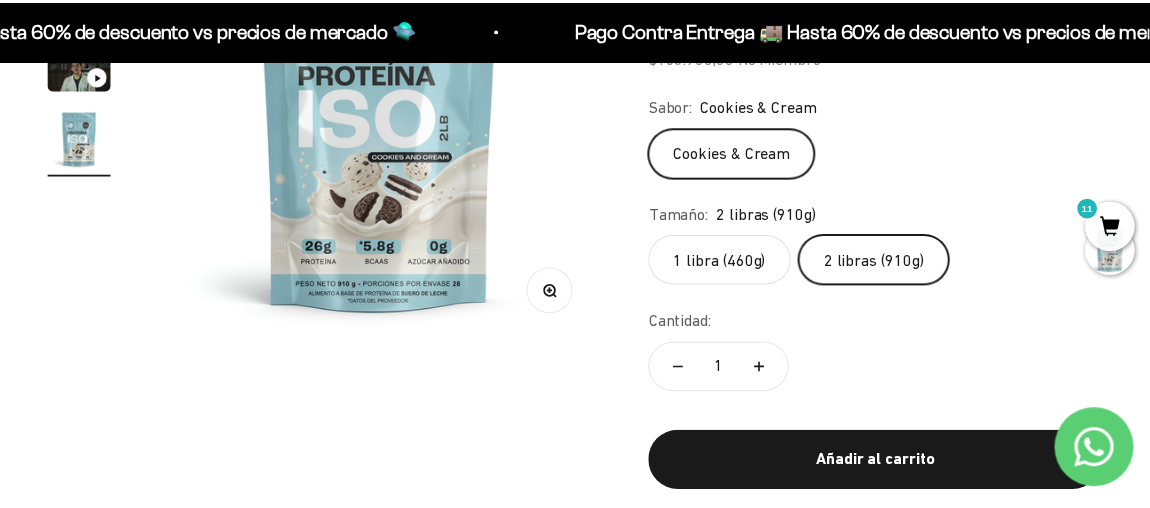 scroll, scrollTop: 0, scrollLeft: 1359, axis: horizontal 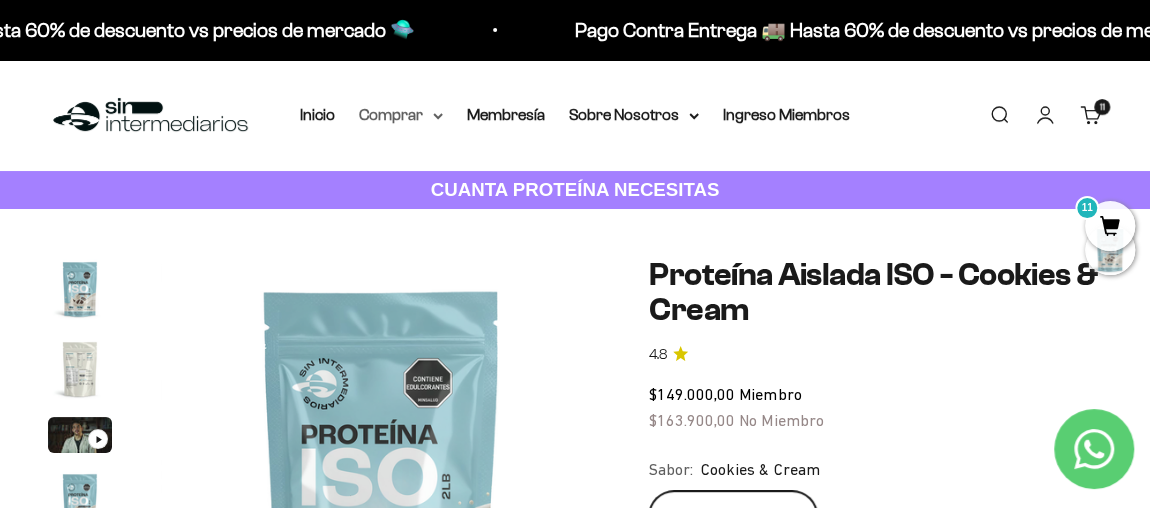 click on "Comprar" at bounding box center (401, 115) 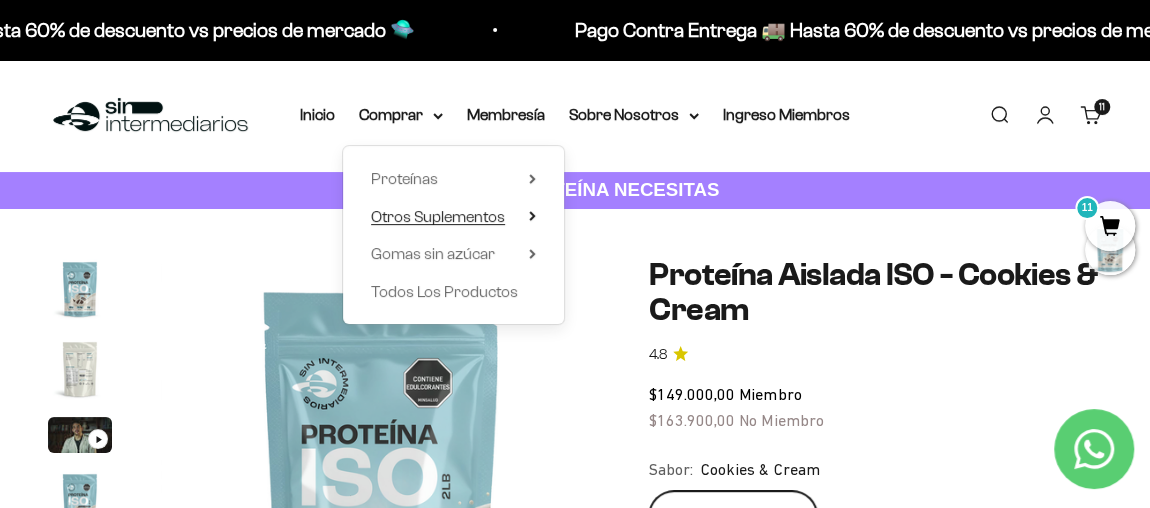 click on "Otros Suplementos" at bounding box center (438, 216) 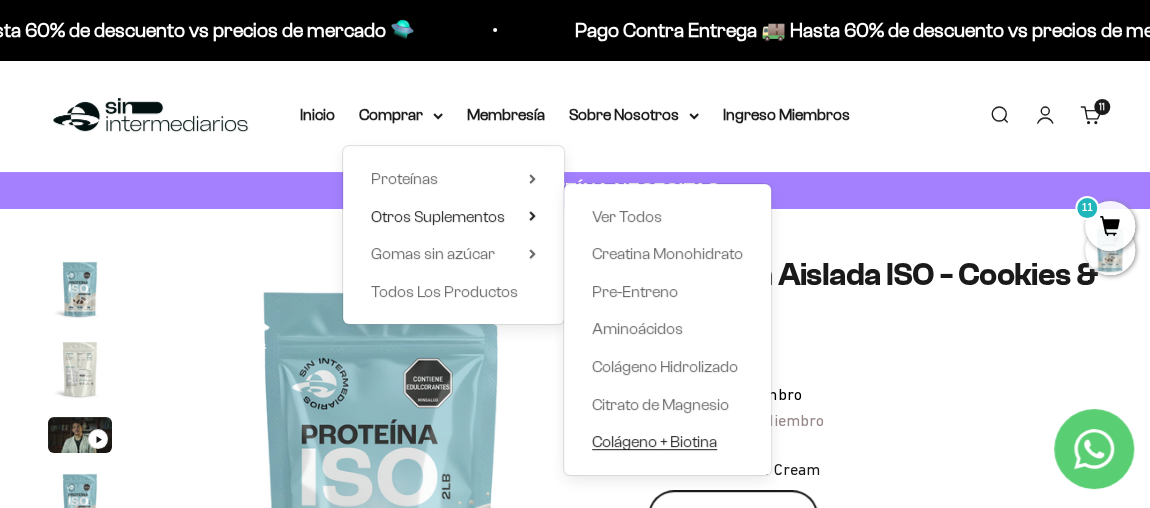 click on "Colágeno + Biotina" at bounding box center (654, 441) 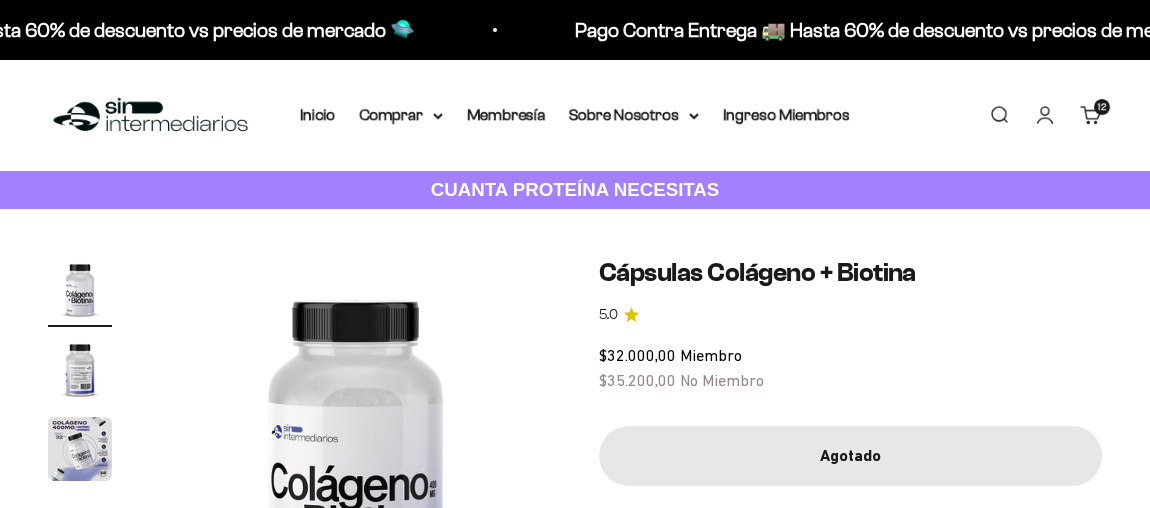 scroll, scrollTop: 0, scrollLeft: 0, axis: both 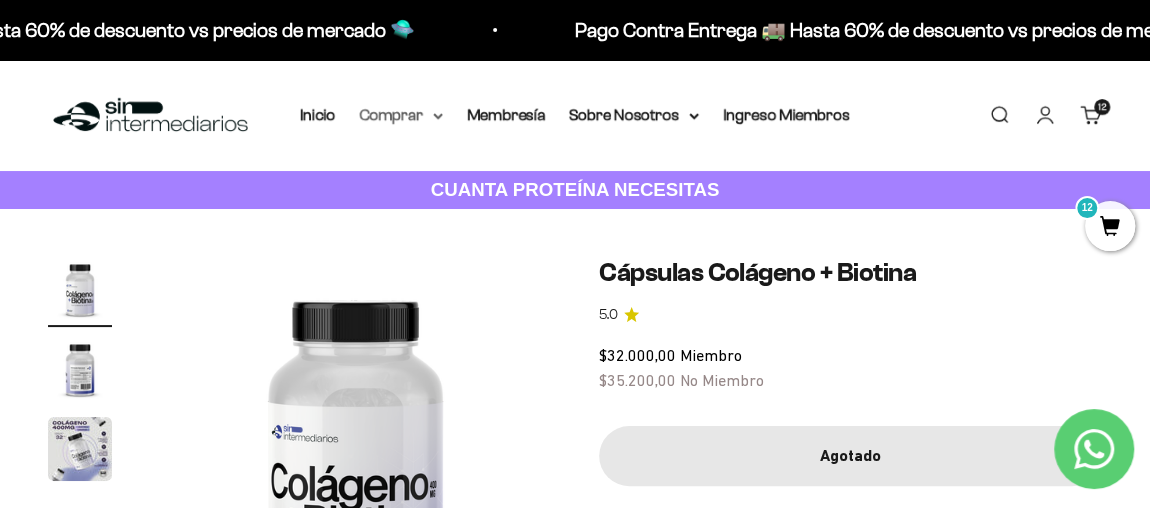 click on "Comprar" at bounding box center [401, 115] 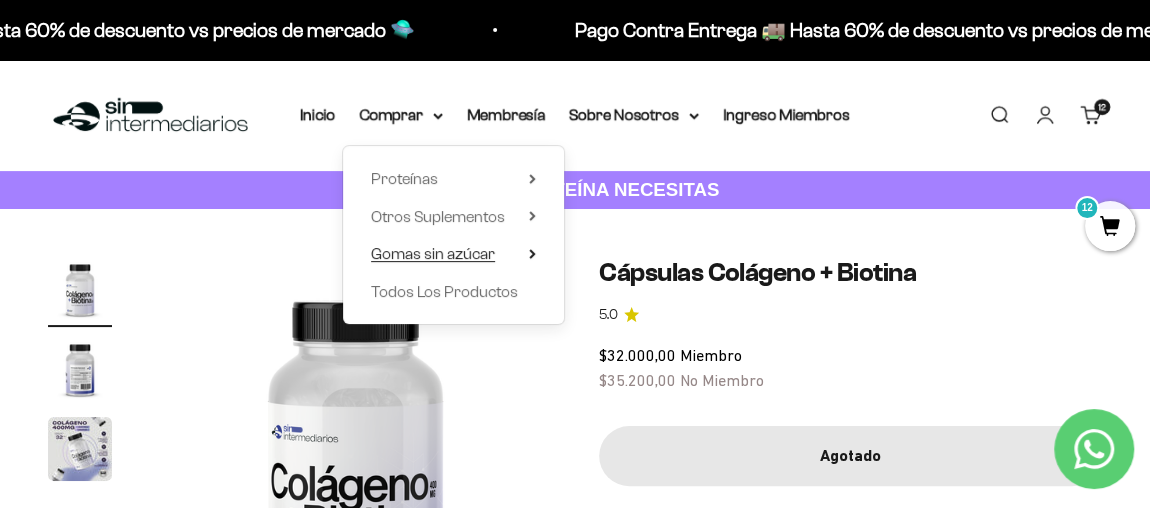 click on "Gomas sin azúcar" at bounding box center [433, 253] 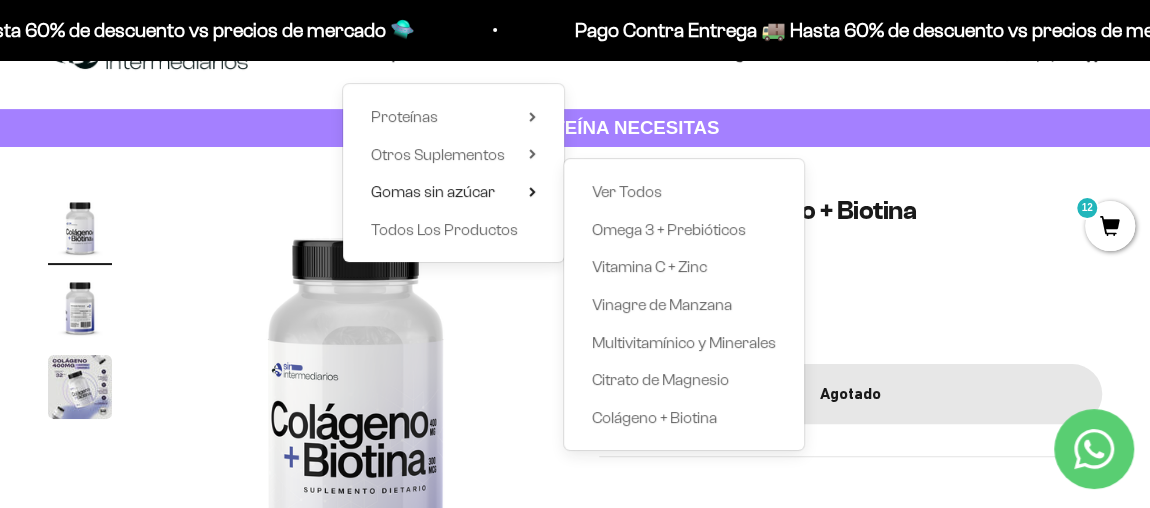 scroll, scrollTop: 90, scrollLeft: 0, axis: vertical 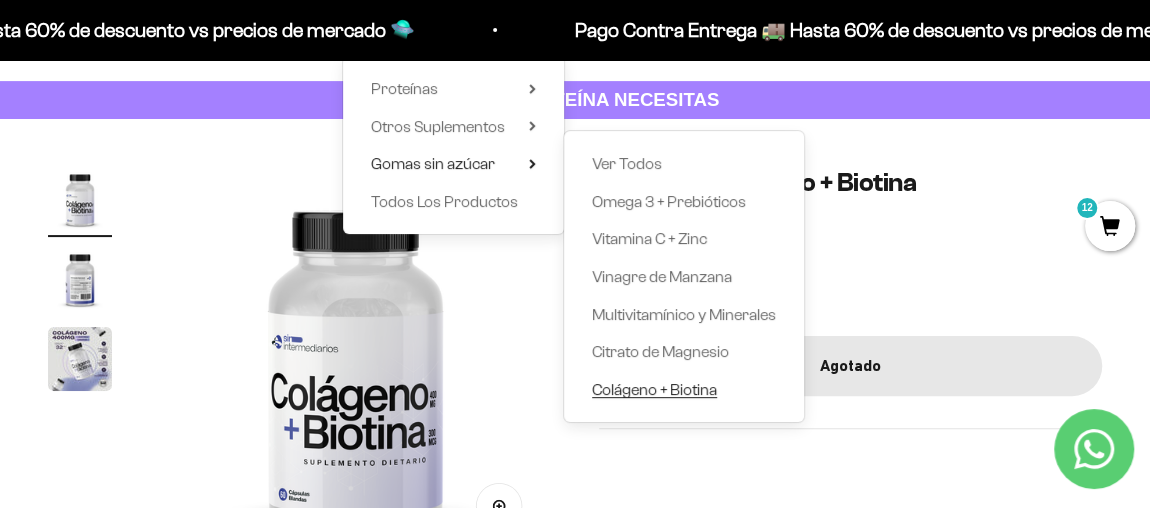 click on "Colágeno + Biotina" at bounding box center [654, 389] 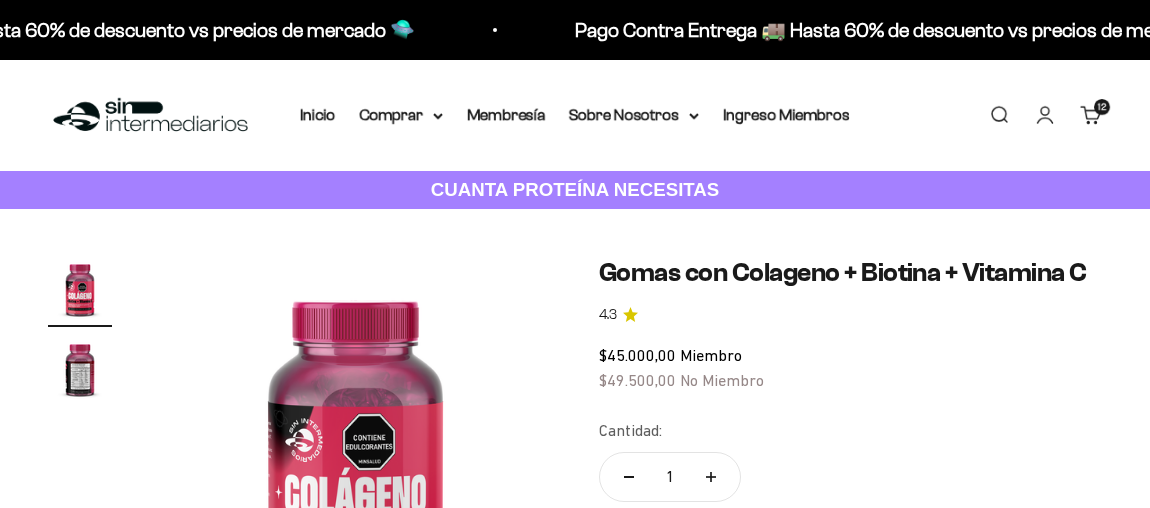 scroll, scrollTop: 0, scrollLeft: 0, axis: both 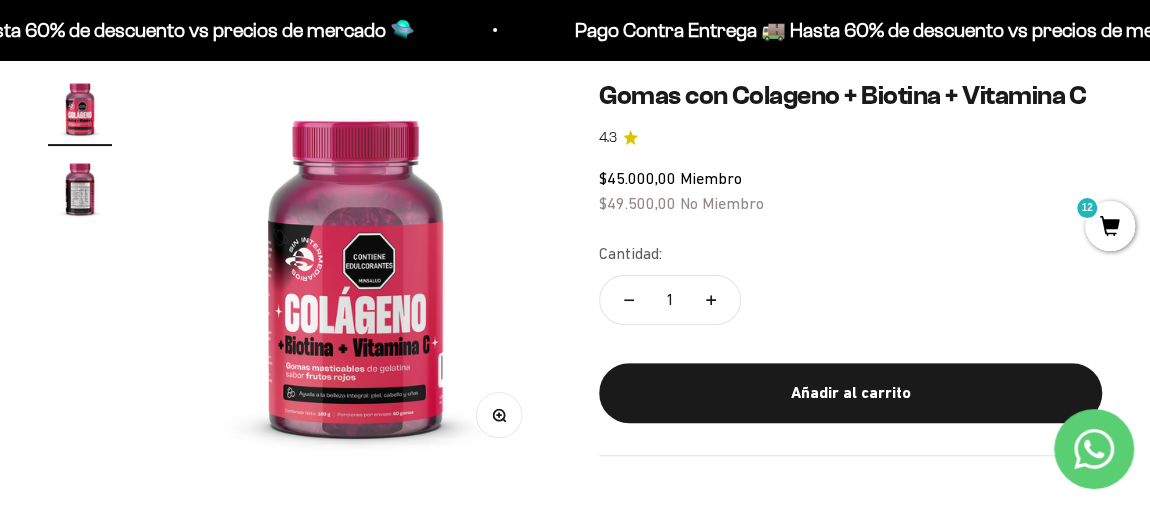 click 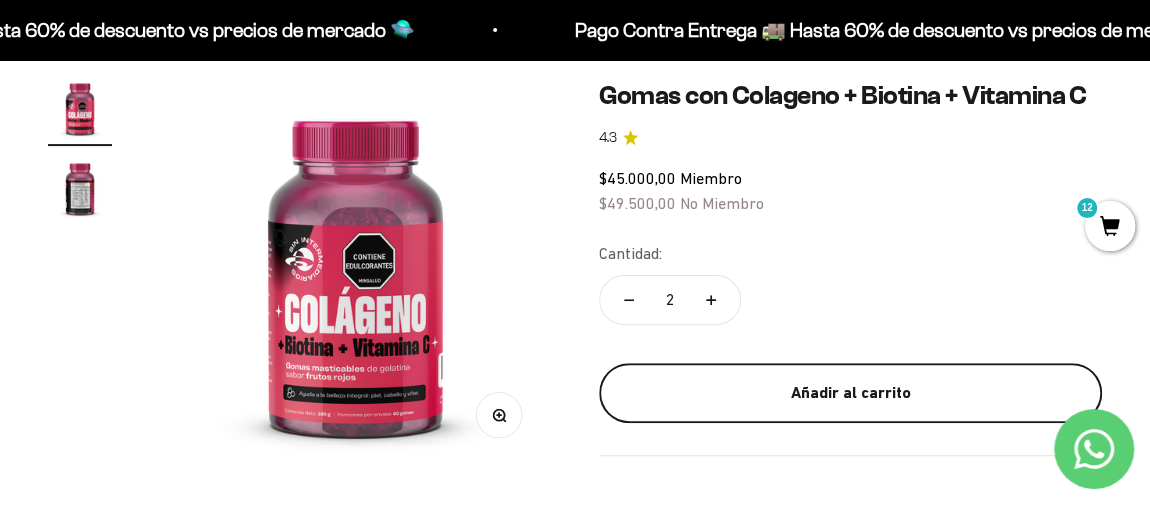 click on "Añadir al carrito" at bounding box center (850, 393) 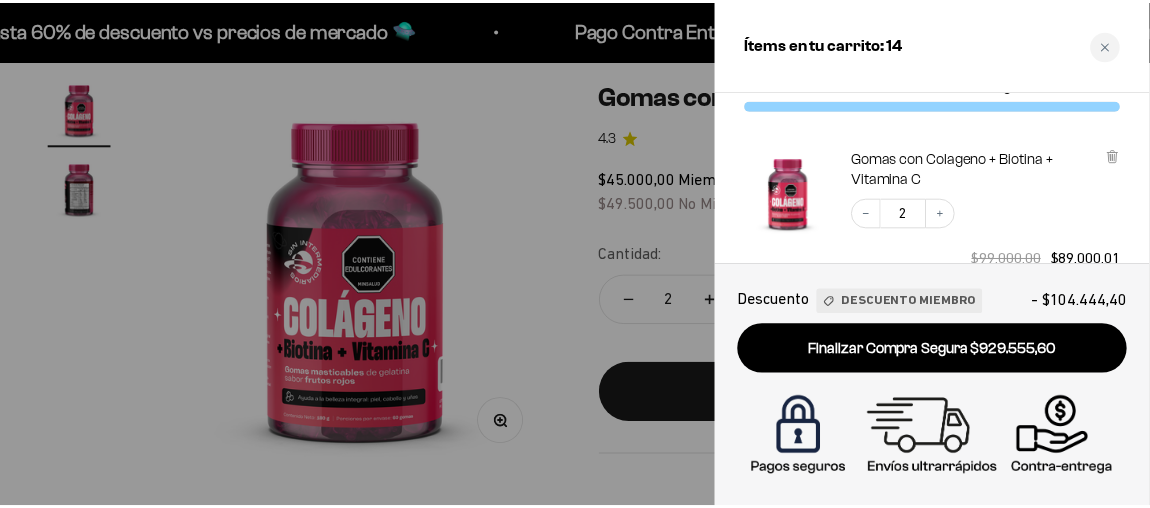 scroll, scrollTop: 90, scrollLeft: 0, axis: vertical 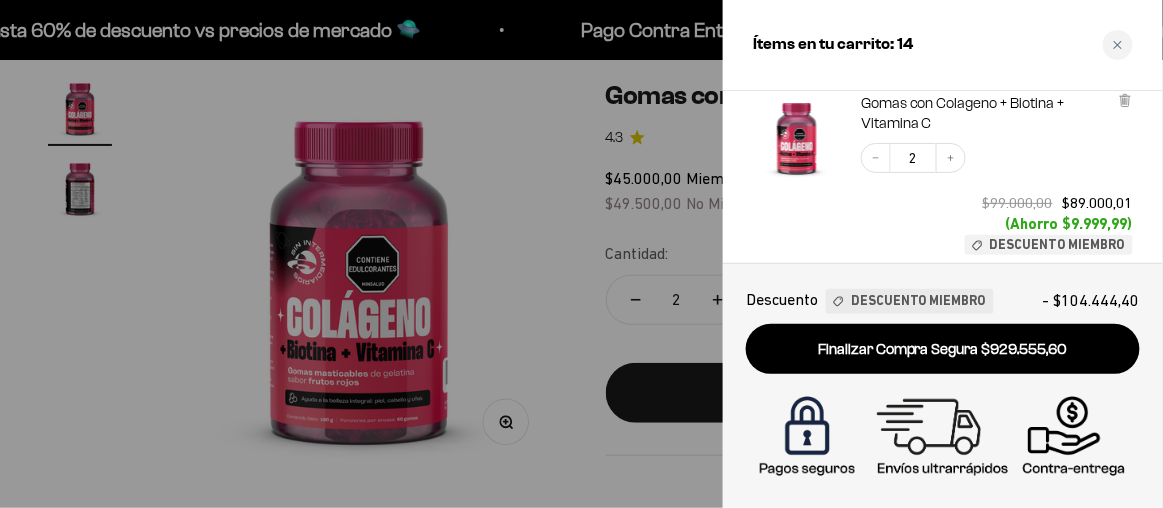 click at bounding box center (581, 254) 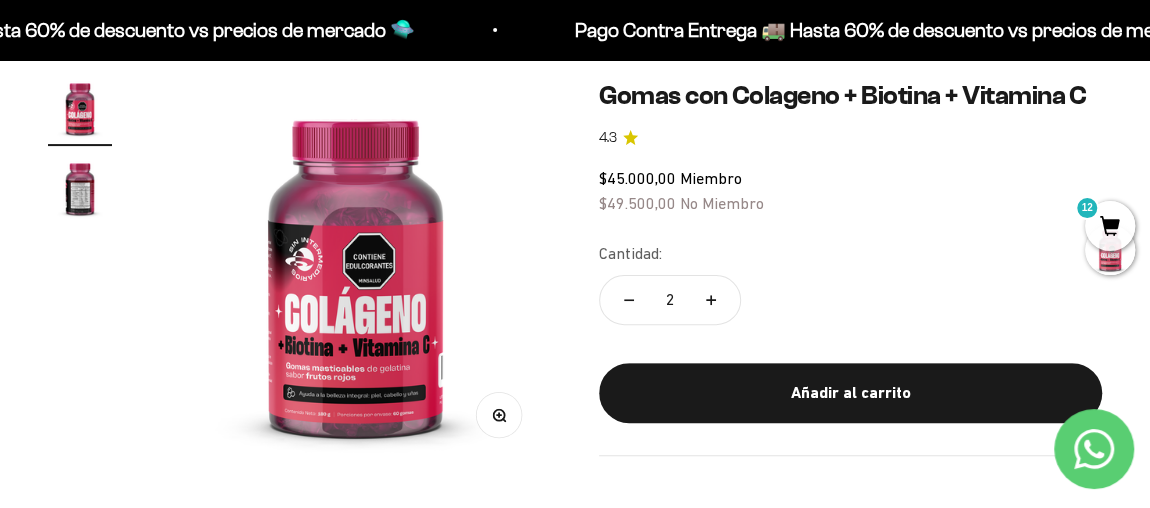 scroll, scrollTop: 0, scrollLeft: 0, axis: both 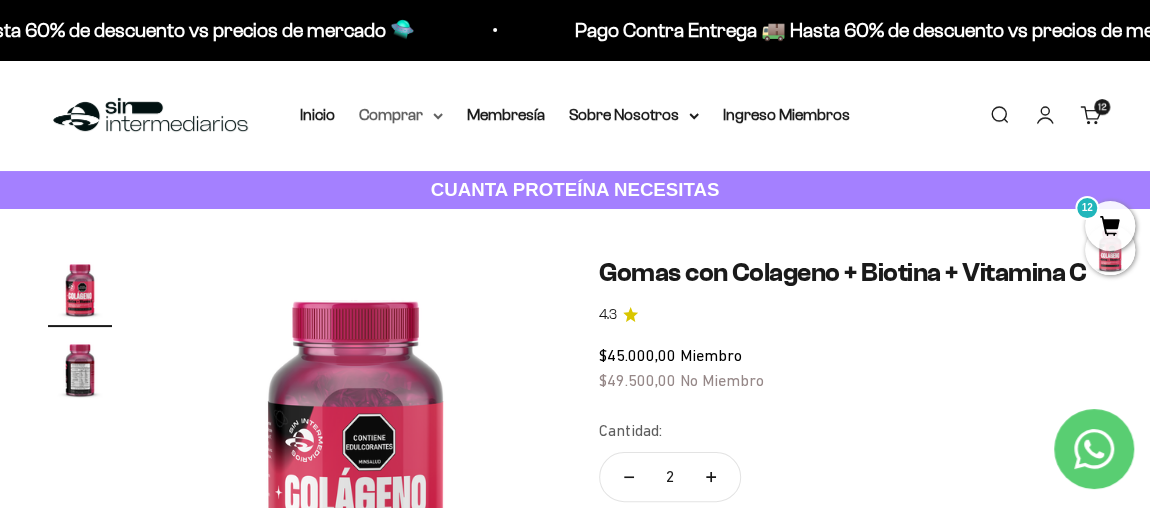 click on "Comprar" at bounding box center (401, 115) 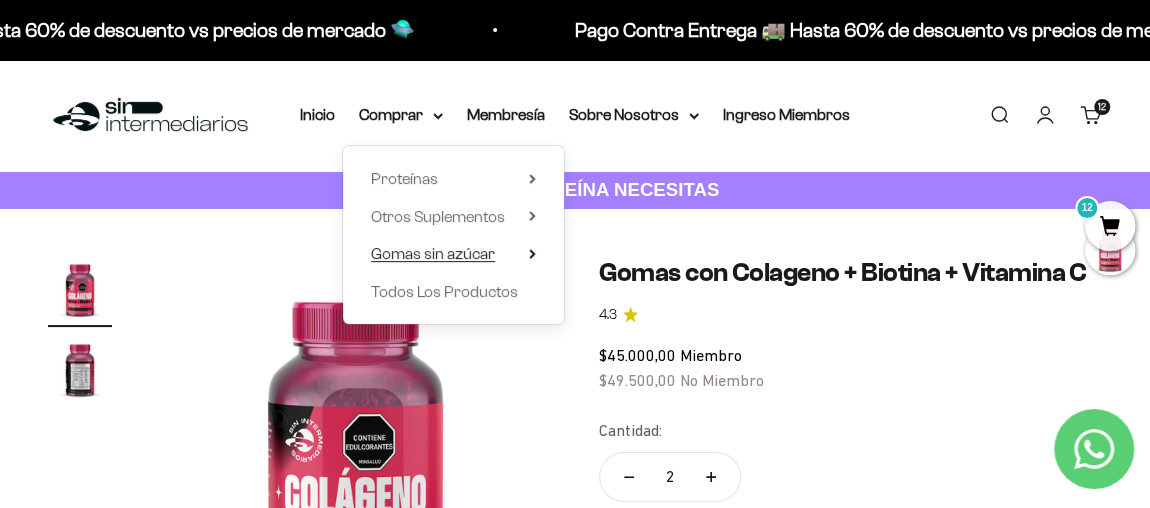 click on "Gomas sin azúcar" at bounding box center (433, 253) 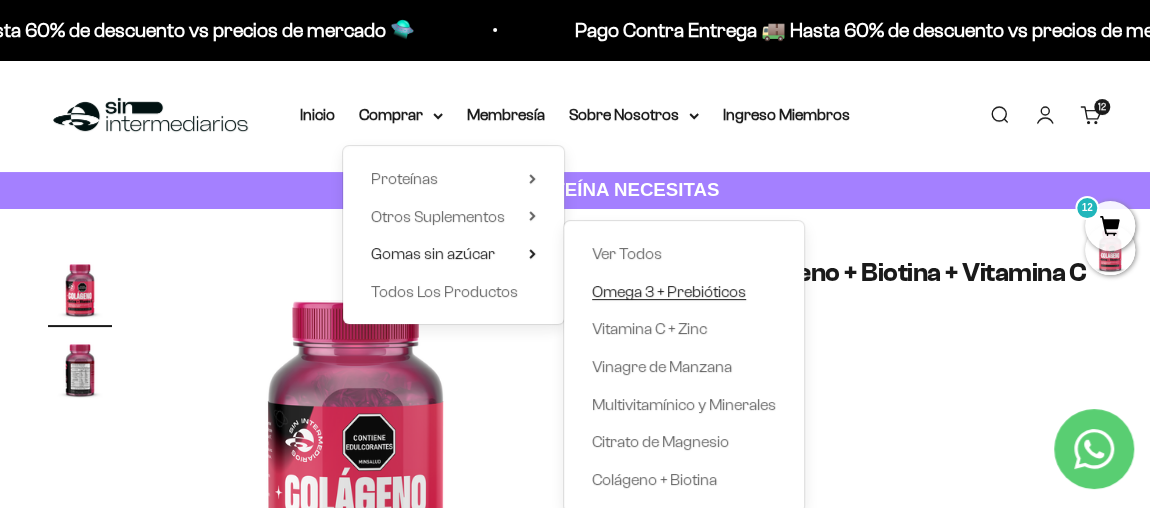 scroll, scrollTop: 90, scrollLeft: 0, axis: vertical 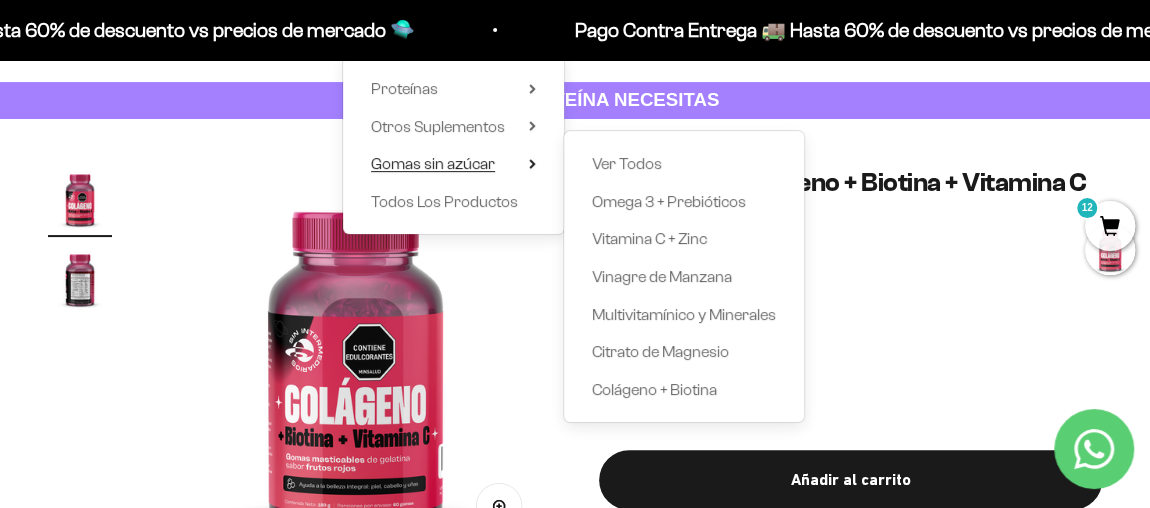 click on "Gomas sin azúcar" at bounding box center [433, 163] 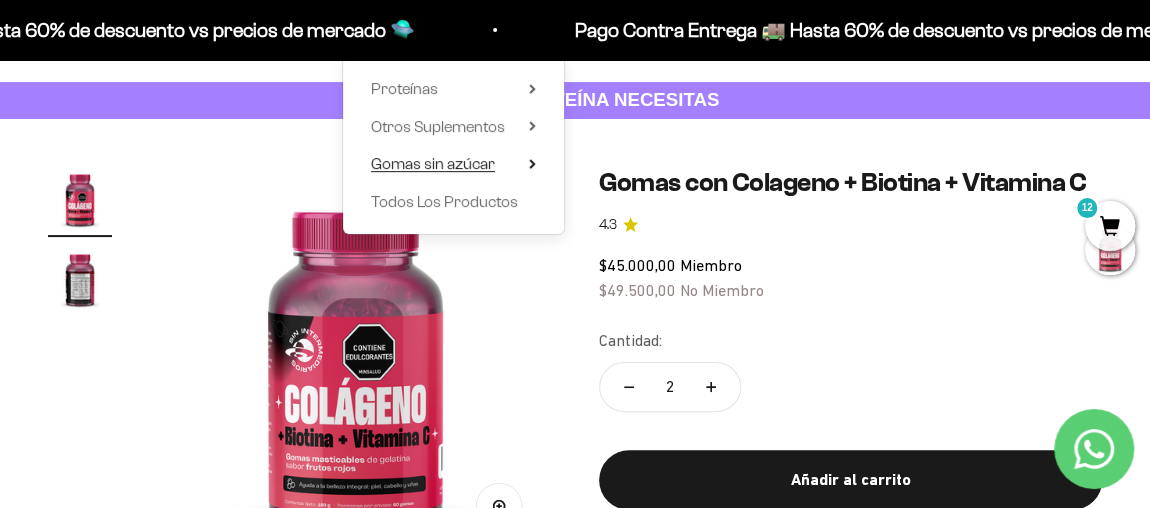 click on "Gomas sin azúcar" at bounding box center [433, 163] 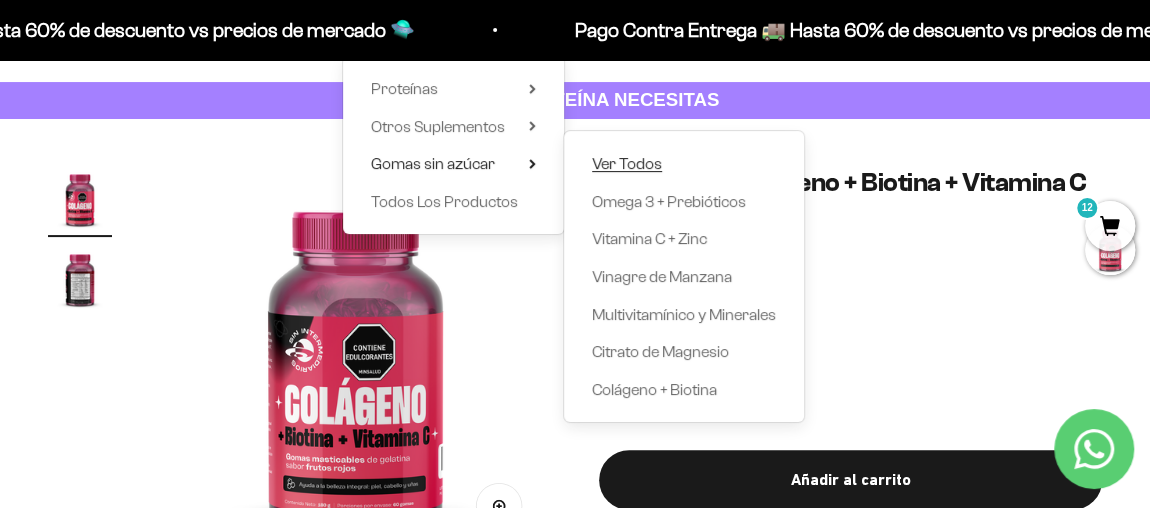 click on "Ver Todos" at bounding box center (627, 163) 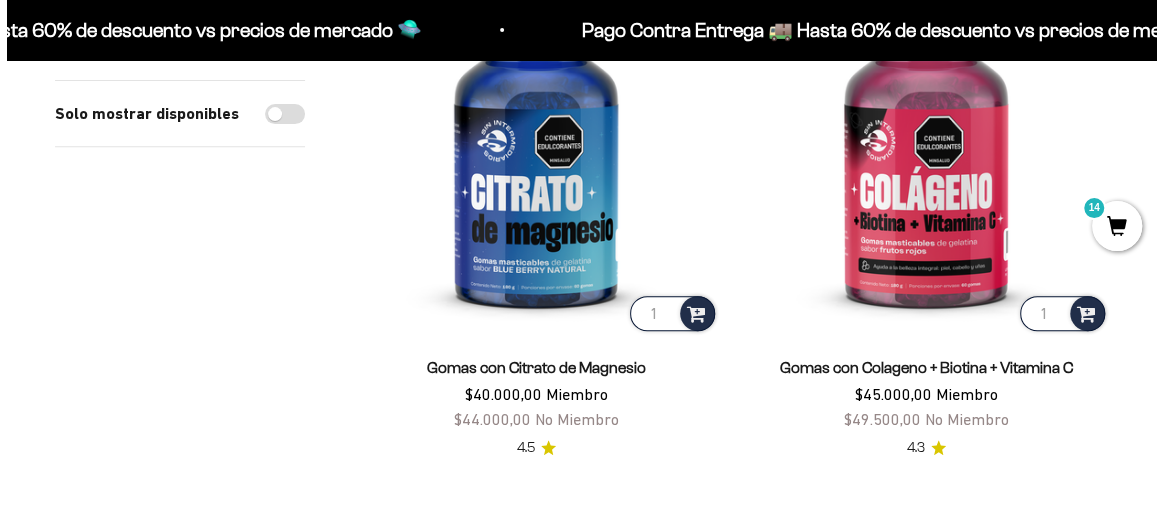 scroll, scrollTop: 363, scrollLeft: 0, axis: vertical 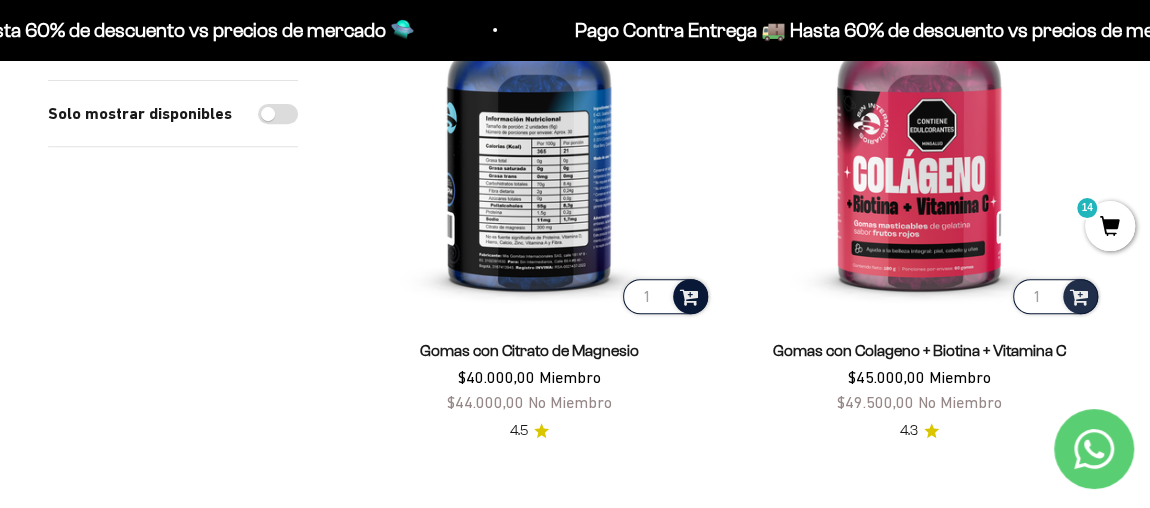 click at bounding box center [689, 295] 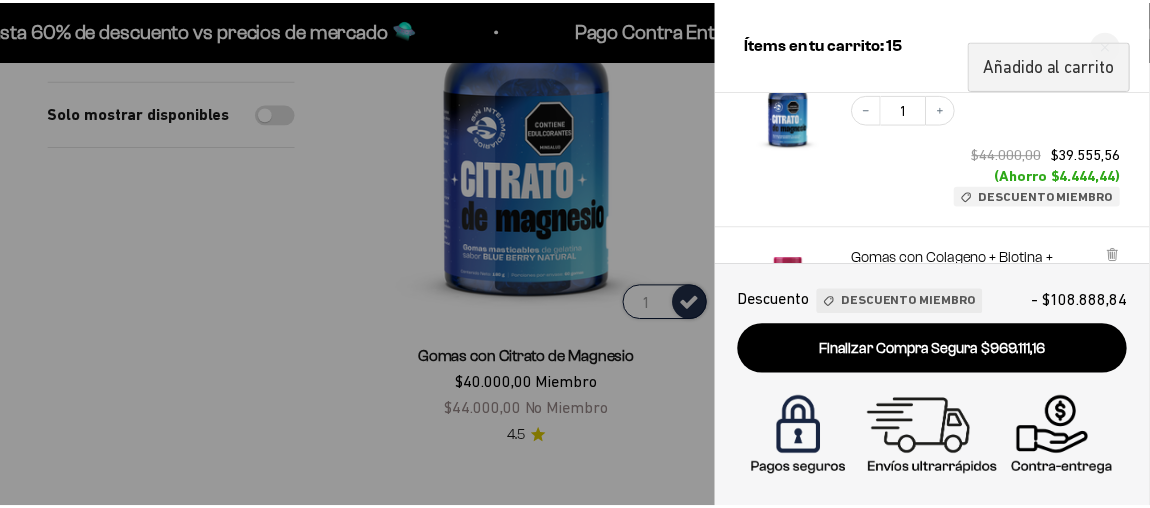 scroll, scrollTop: 90, scrollLeft: 0, axis: vertical 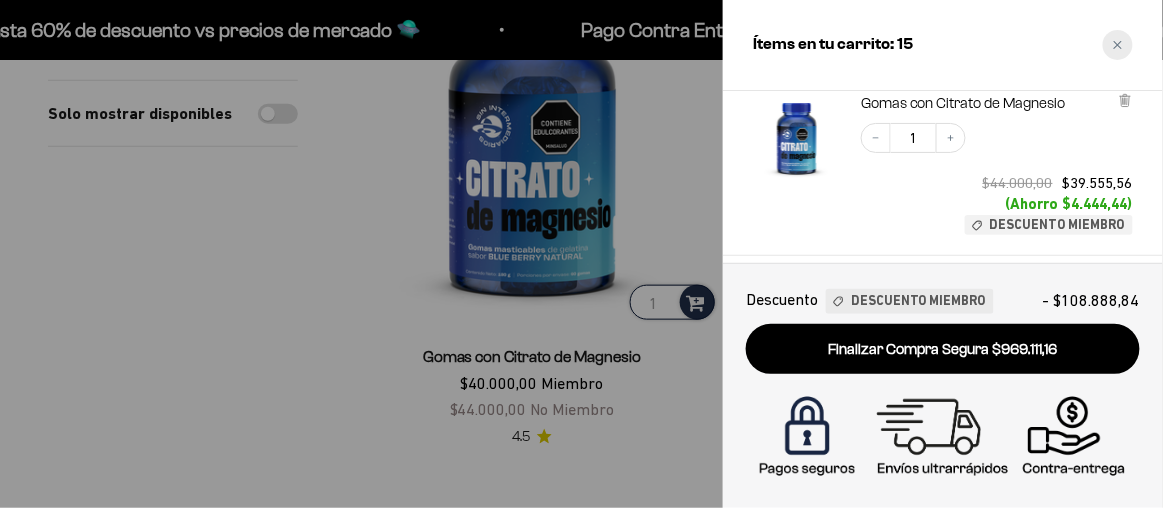 click at bounding box center (1118, 45) 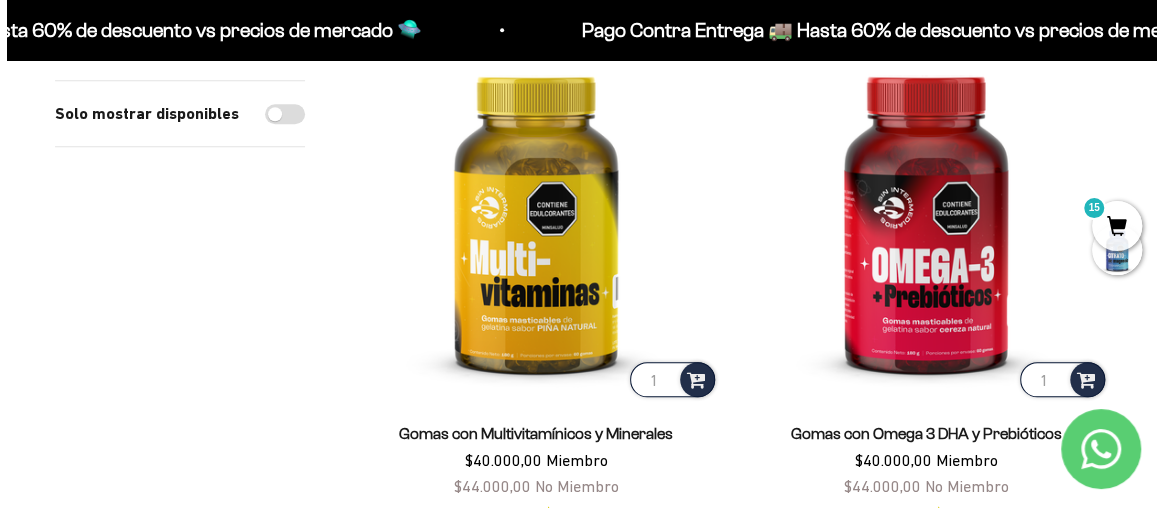 scroll, scrollTop: 909, scrollLeft: 0, axis: vertical 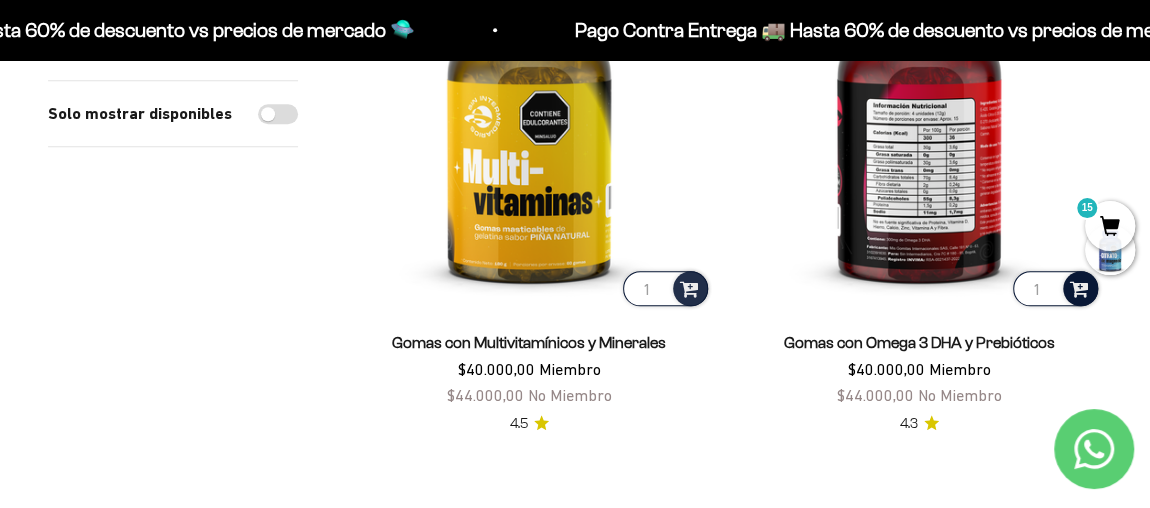 click at bounding box center [1079, 287] 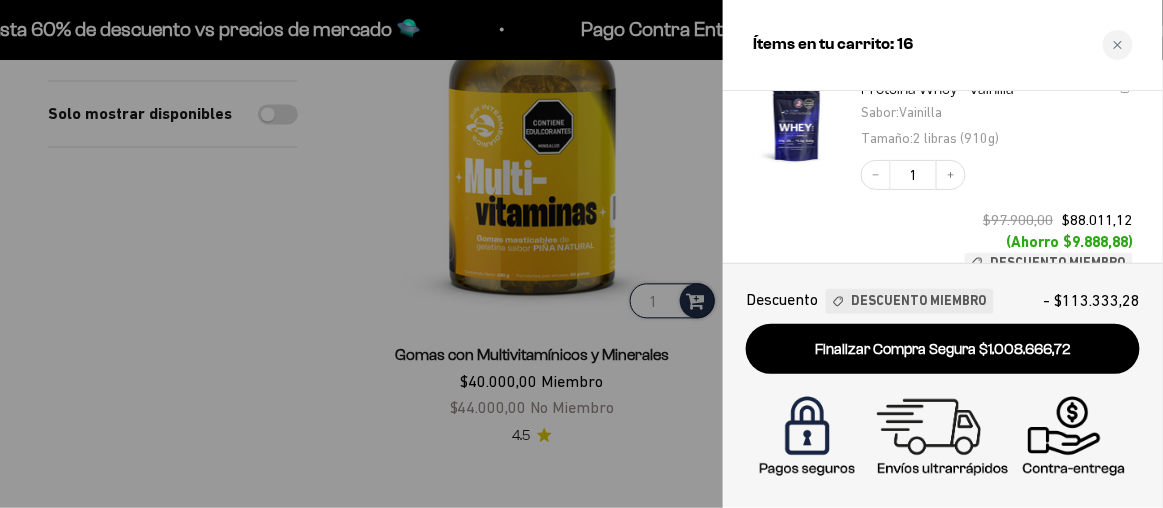 scroll, scrollTop: 1272, scrollLeft: 0, axis: vertical 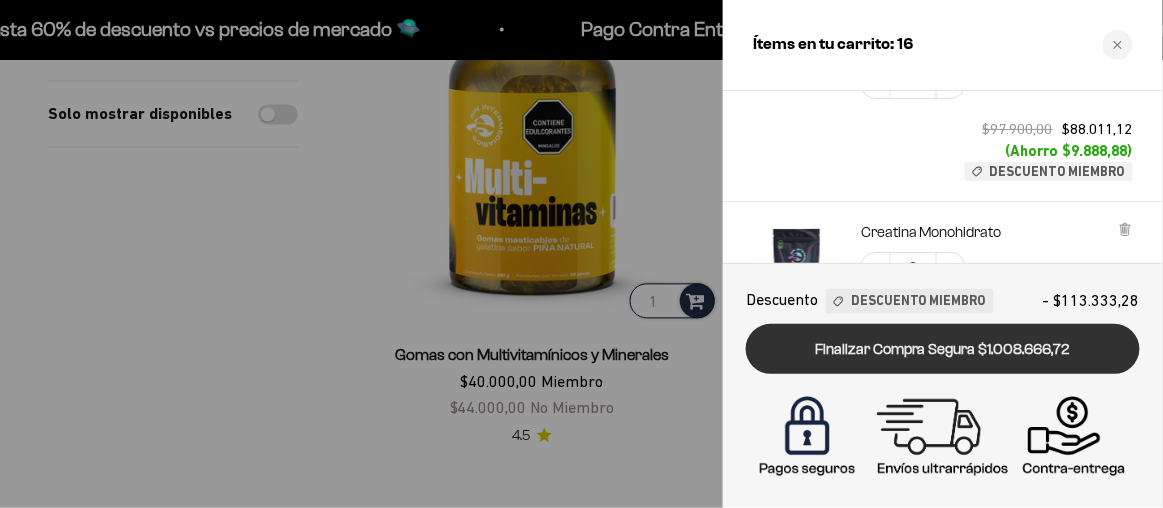 click on "Finalizar Compra Segura $1.008.666,72" at bounding box center (943, 349) 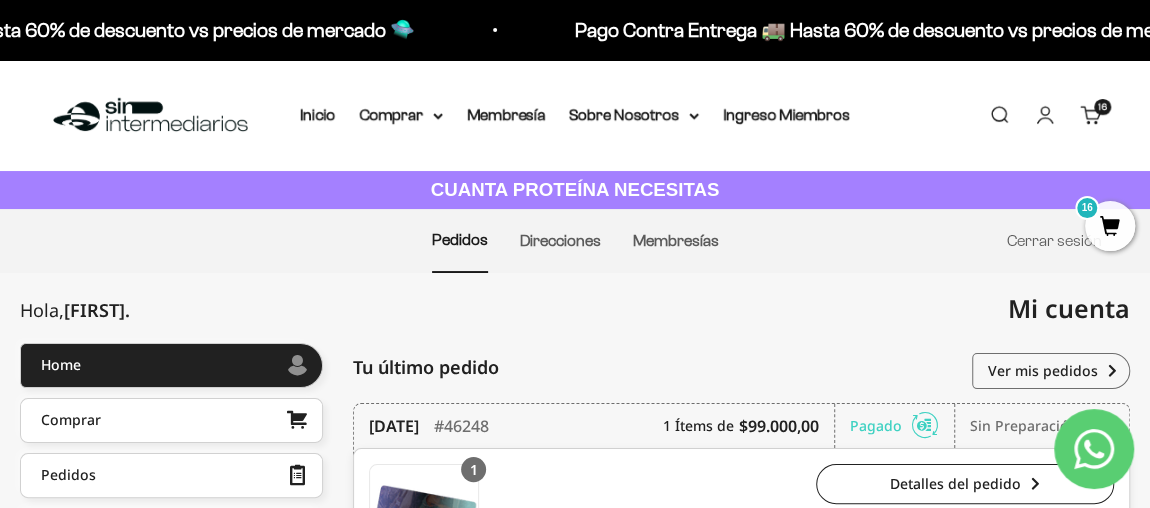 scroll, scrollTop: 272, scrollLeft: 0, axis: vertical 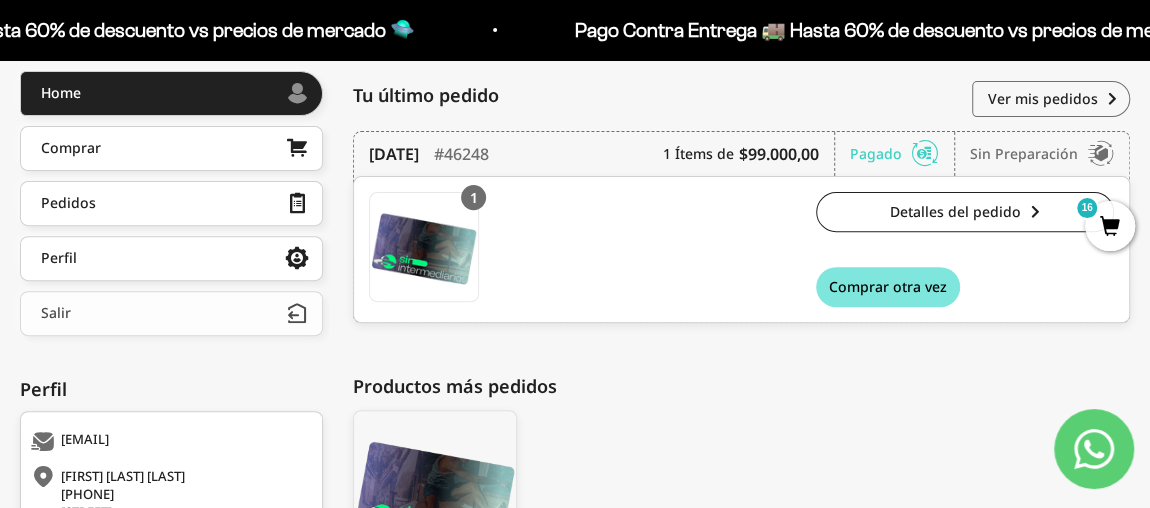 click on "Salir" at bounding box center (171, 313) 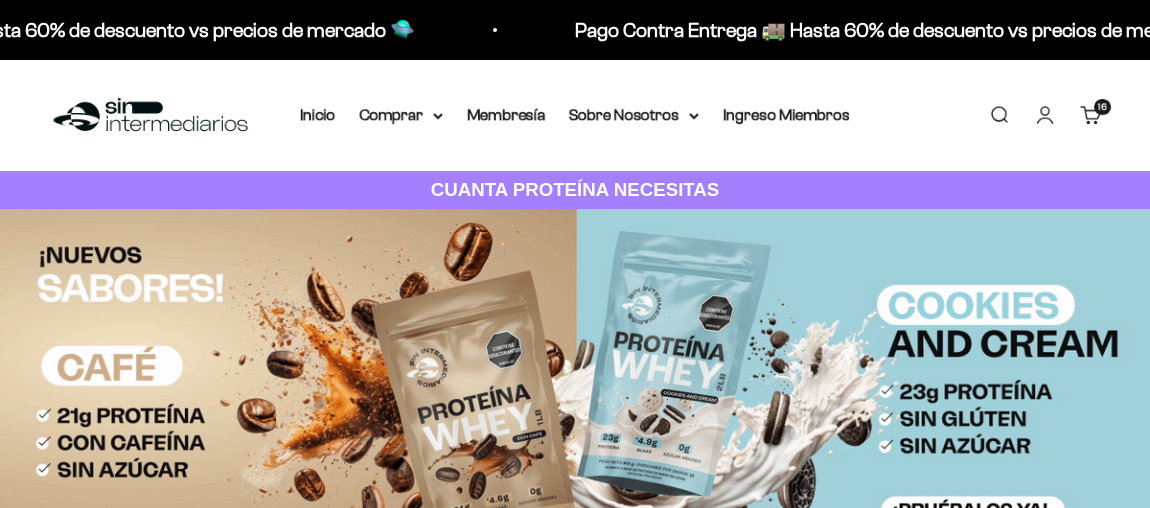 scroll, scrollTop: 0, scrollLeft: 0, axis: both 